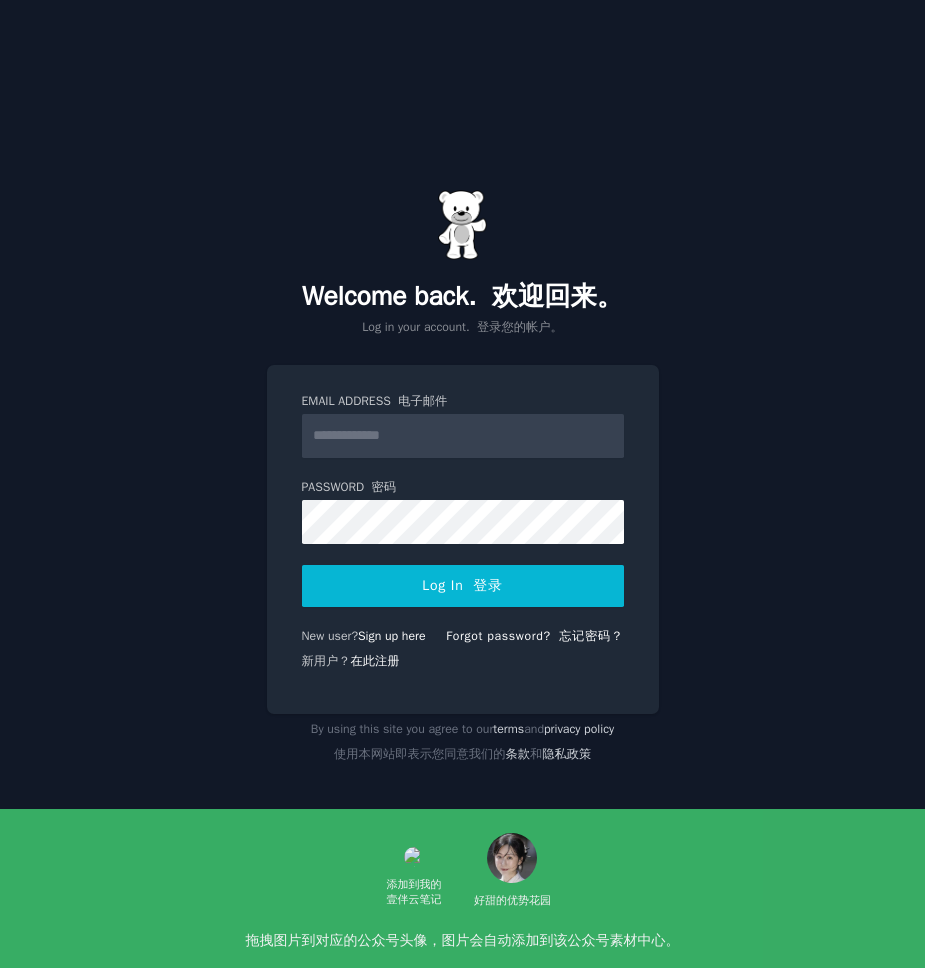 scroll, scrollTop: 0, scrollLeft: 0, axis: both 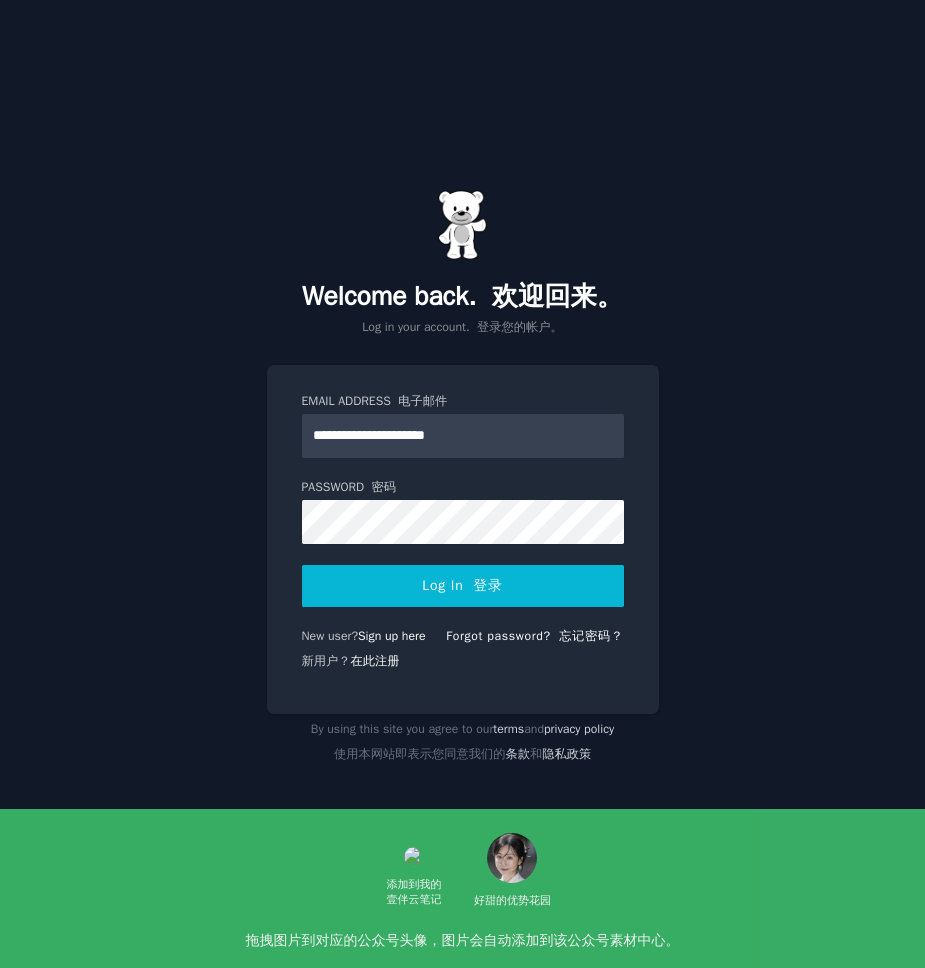 click on "Log In    登录" at bounding box center [463, 586] 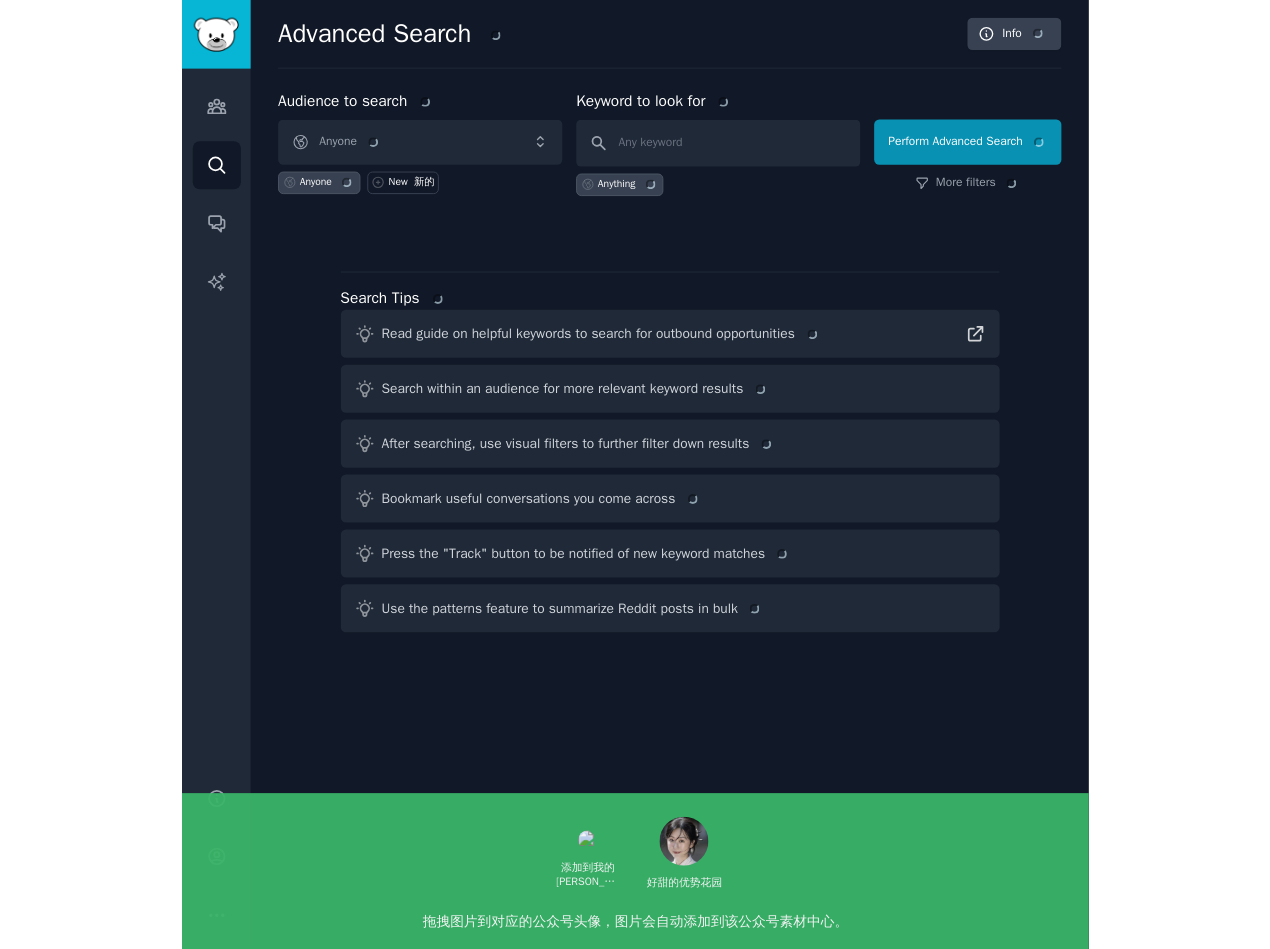 scroll, scrollTop: 0, scrollLeft: 0, axis: both 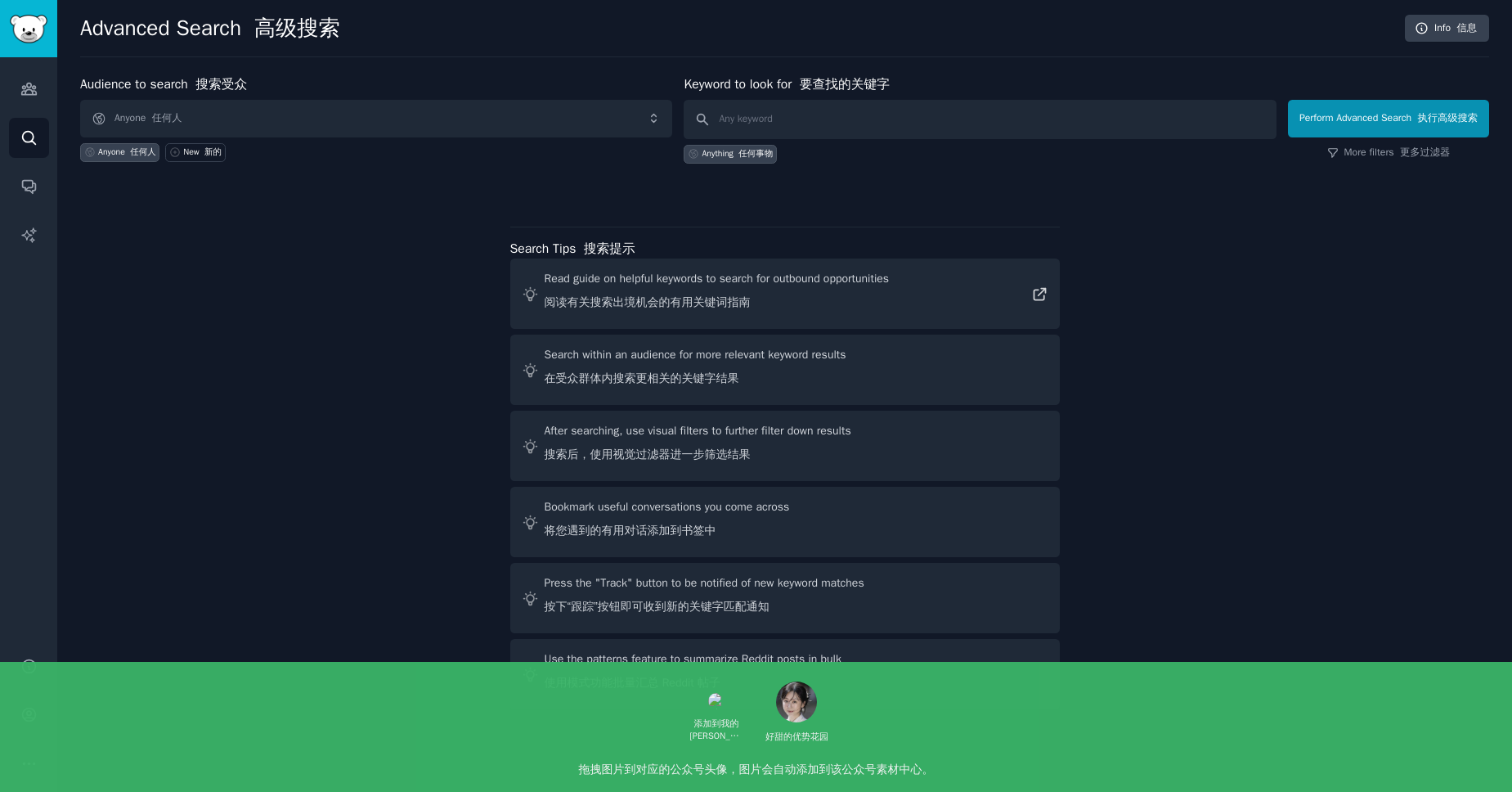 click on "Audience to search    搜索受众 Anyone    任何人 Anyone    任何人 New    新的 Keyword to look for    要查找的关键字 Anything    任何事物   Perform Advanced Search    执行高级搜索 More filters    更多过滤器 Search Tips    搜索提示 Read guide on helpful keywords to search for outbound opportunities 阅读有关搜索出境机会的有用关键词指南 Search within an audience for more relevant keyword results 在受众群体内搜索更相关的关键字结果 After searching, use visual filters to further filter down results 搜索后，使用视觉过滤器进一步筛选结果 Bookmark useful conversations you come across 将您遇到的有用对话添加到书签中 Press the "Track" button to be notified of new keyword matches 按下“跟踪”按钮即可收到新的关键字匹配通知 Use the patterns feature to summarize Reddit posts in bulk 使用模式功能批量汇总 Reddit 帖子" at bounding box center [784, 395] 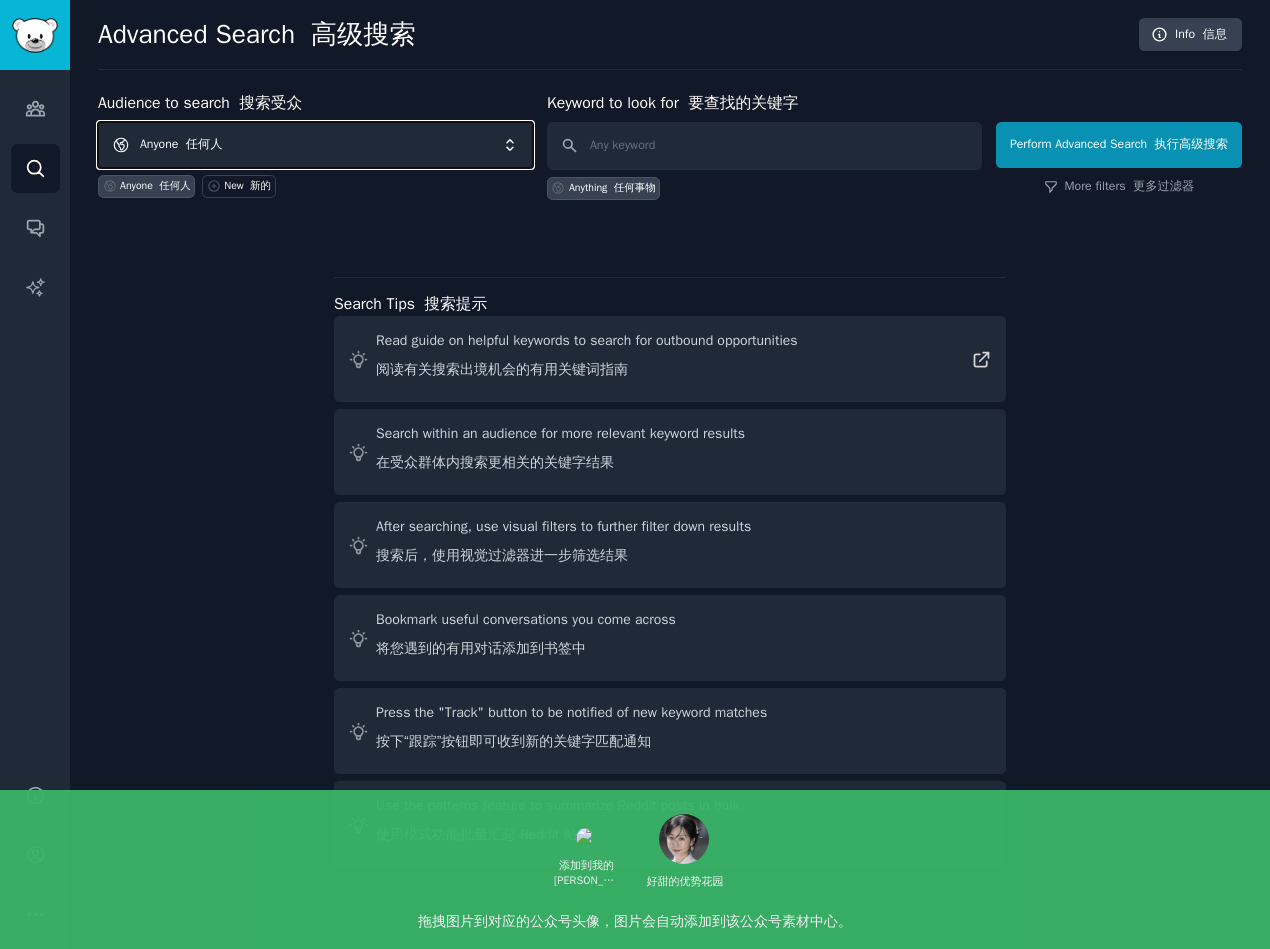 click on "Anyone    任何人" at bounding box center [315, 145] 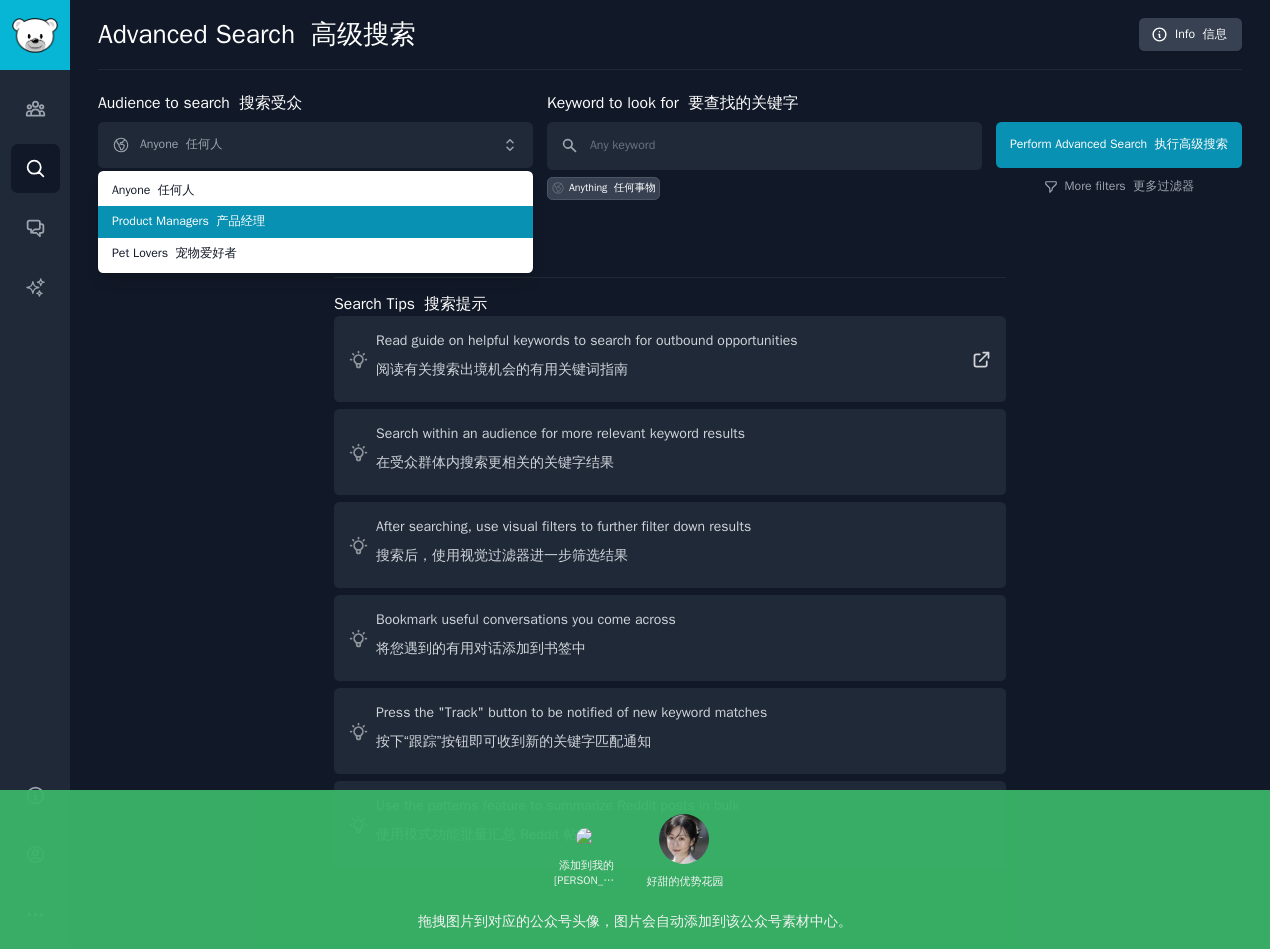 click on "Product Managers    产品经理" at bounding box center [315, 222] 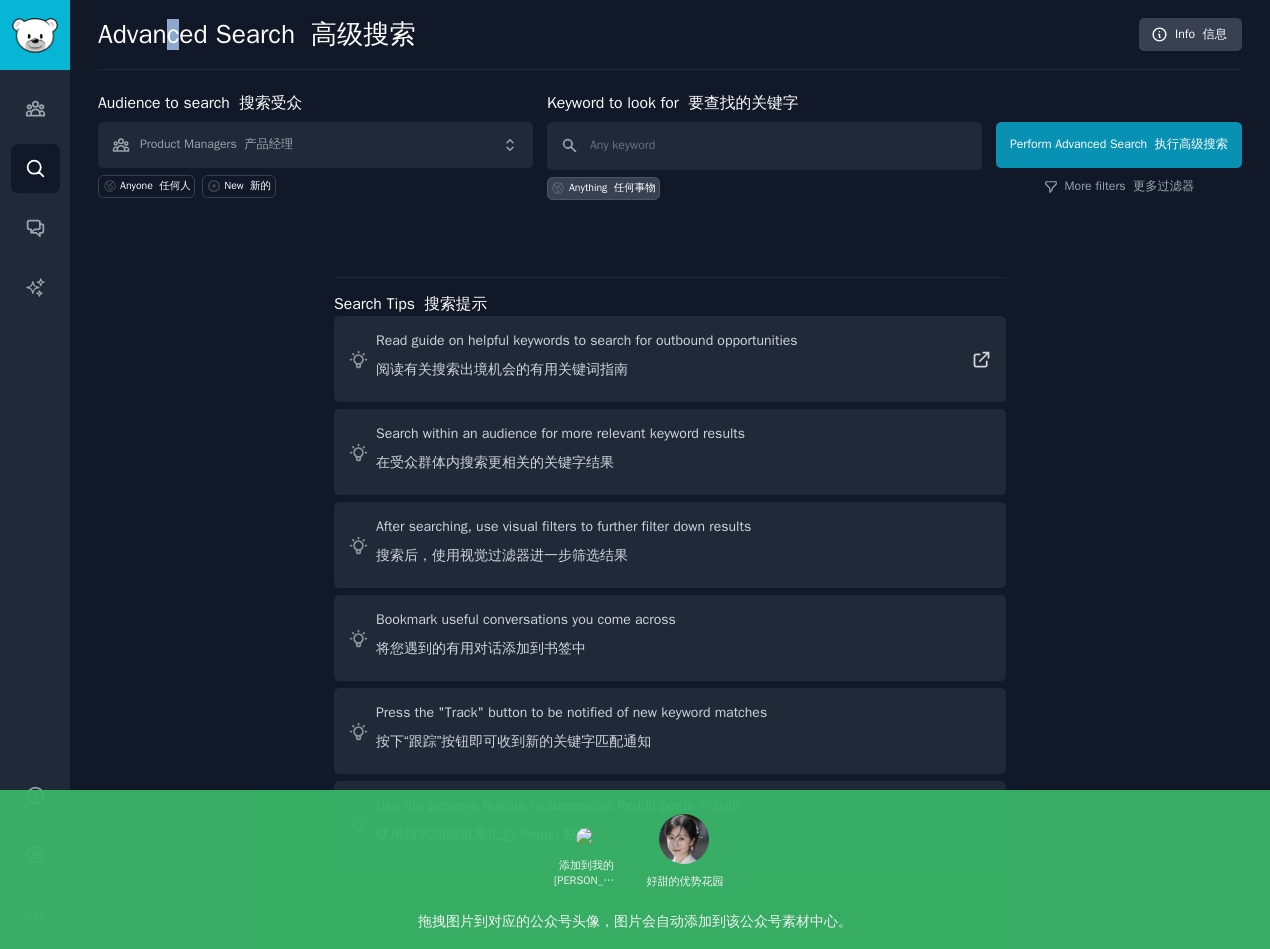 click on "Advanced Search    高级搜索" at bounding box center [613, 35] 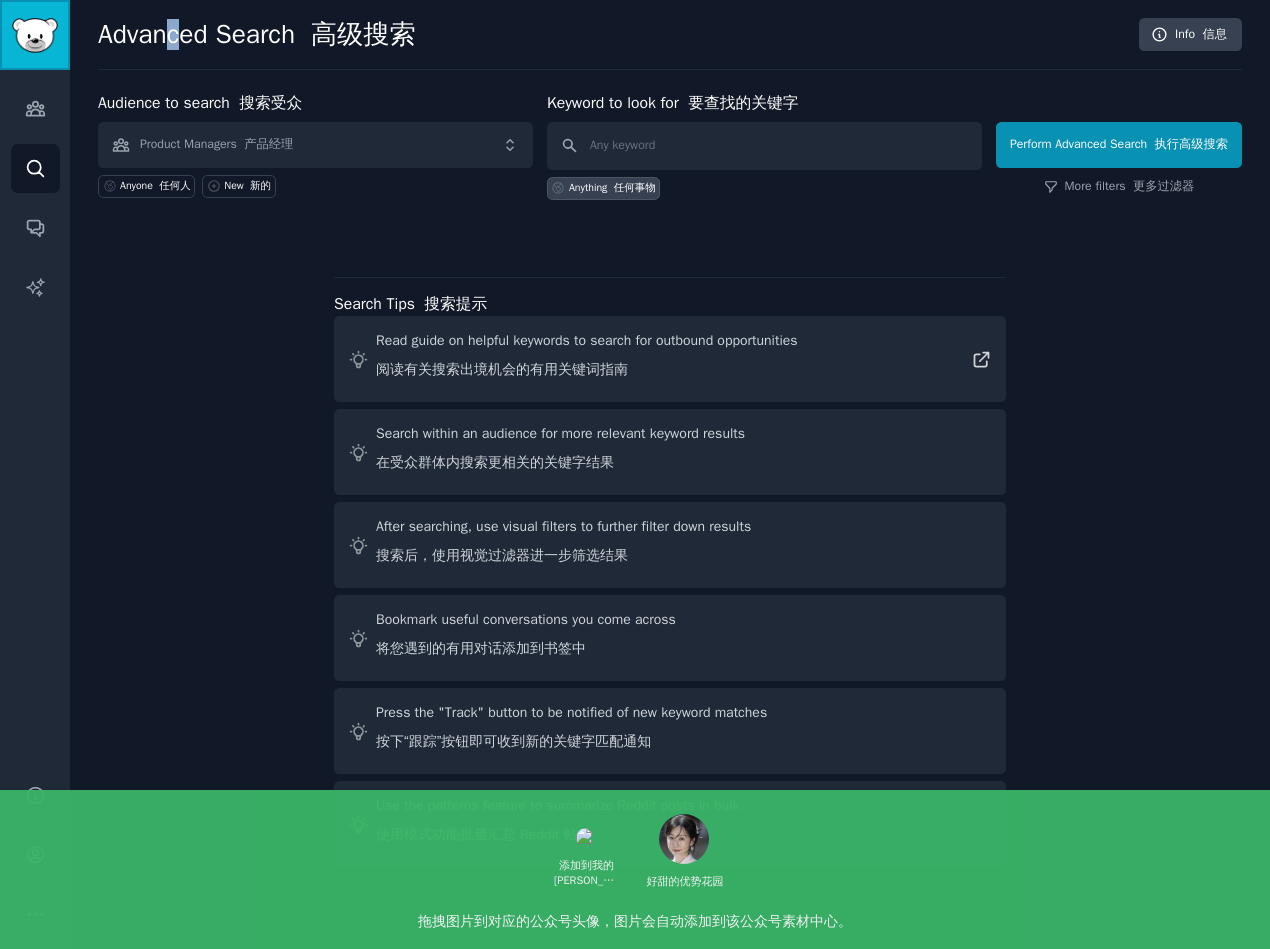 click at bounding box center [35, 35] 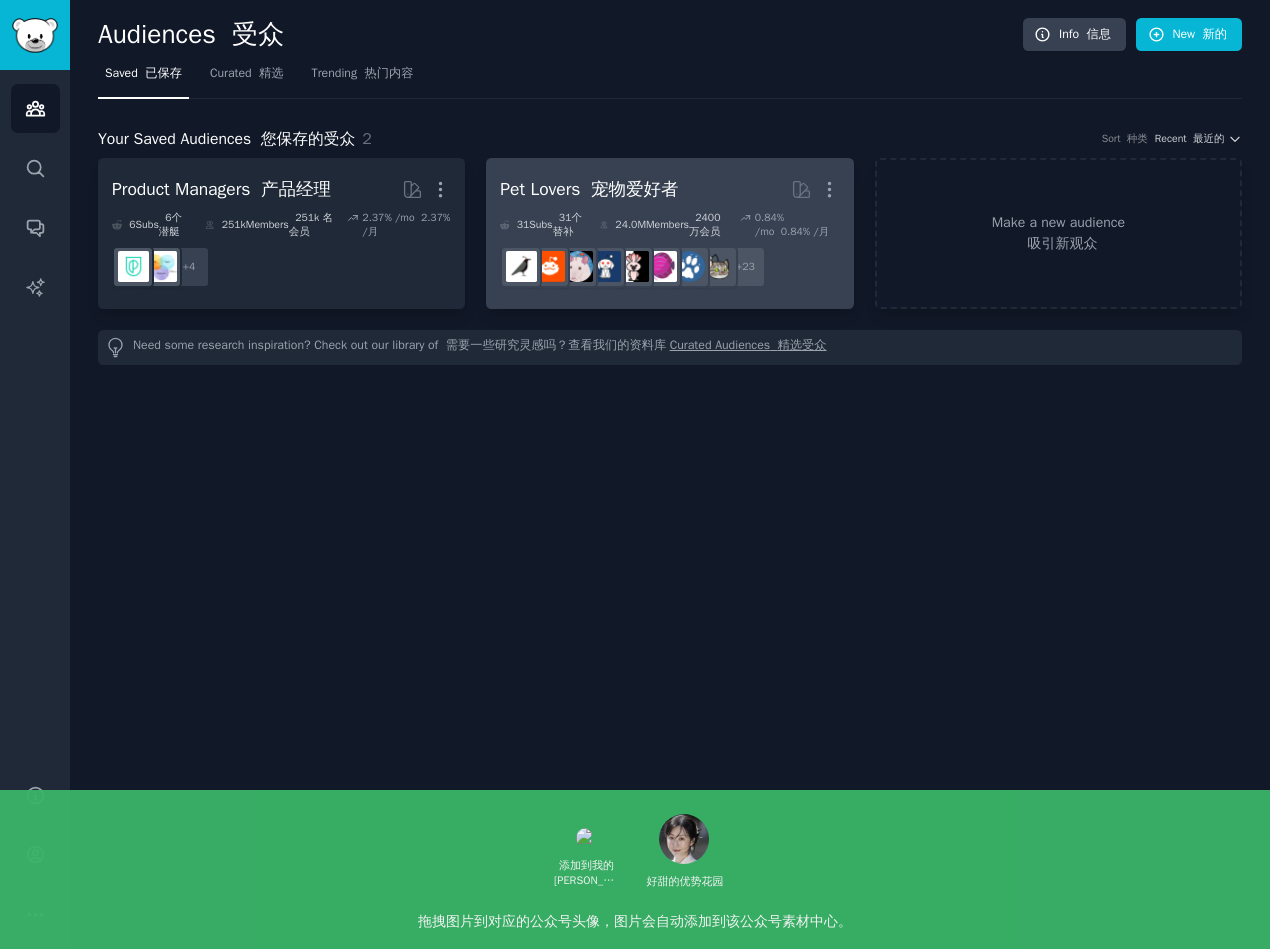 click on "宠物爱好者" at bounding box center [635, 189] 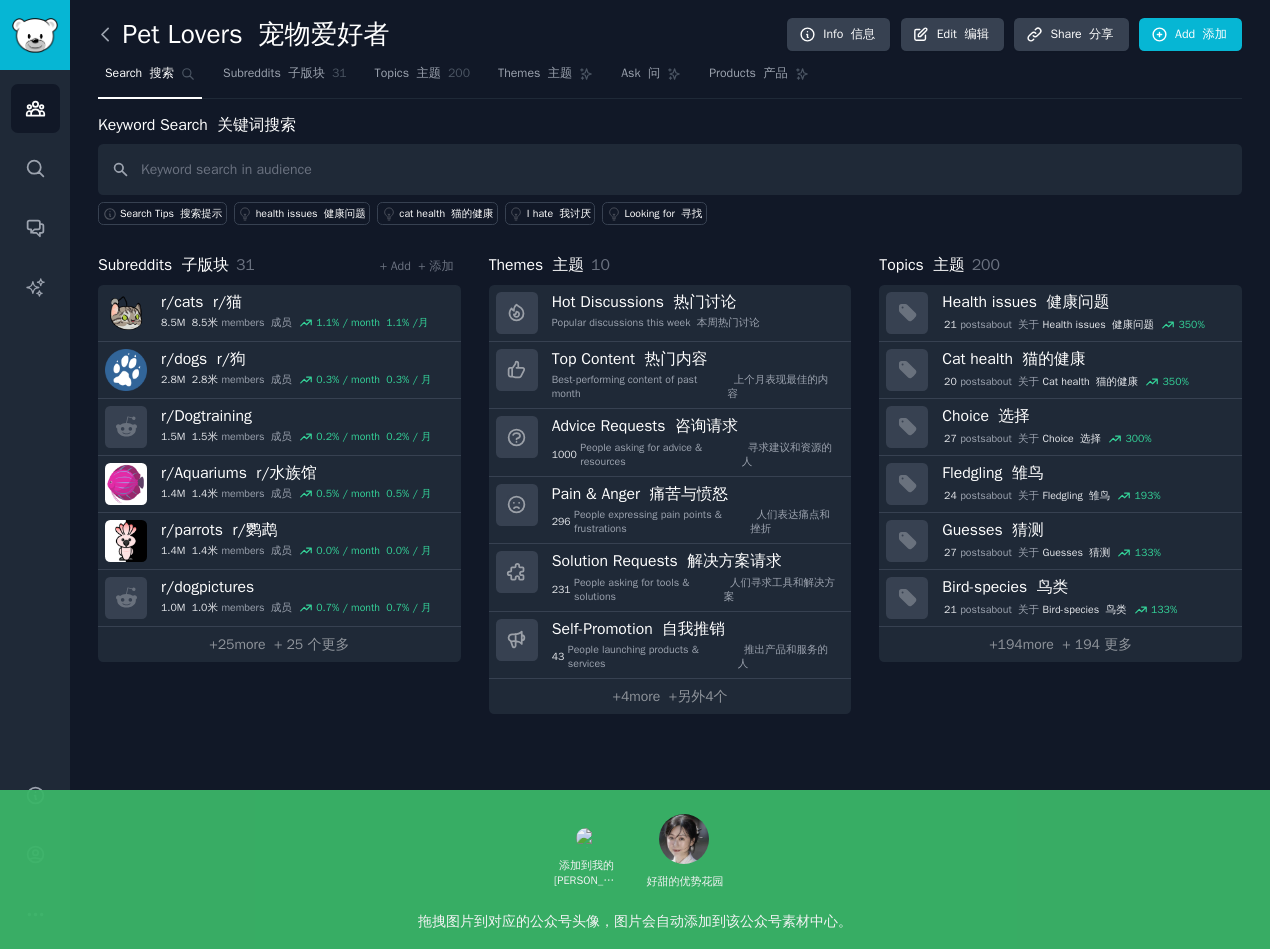 click 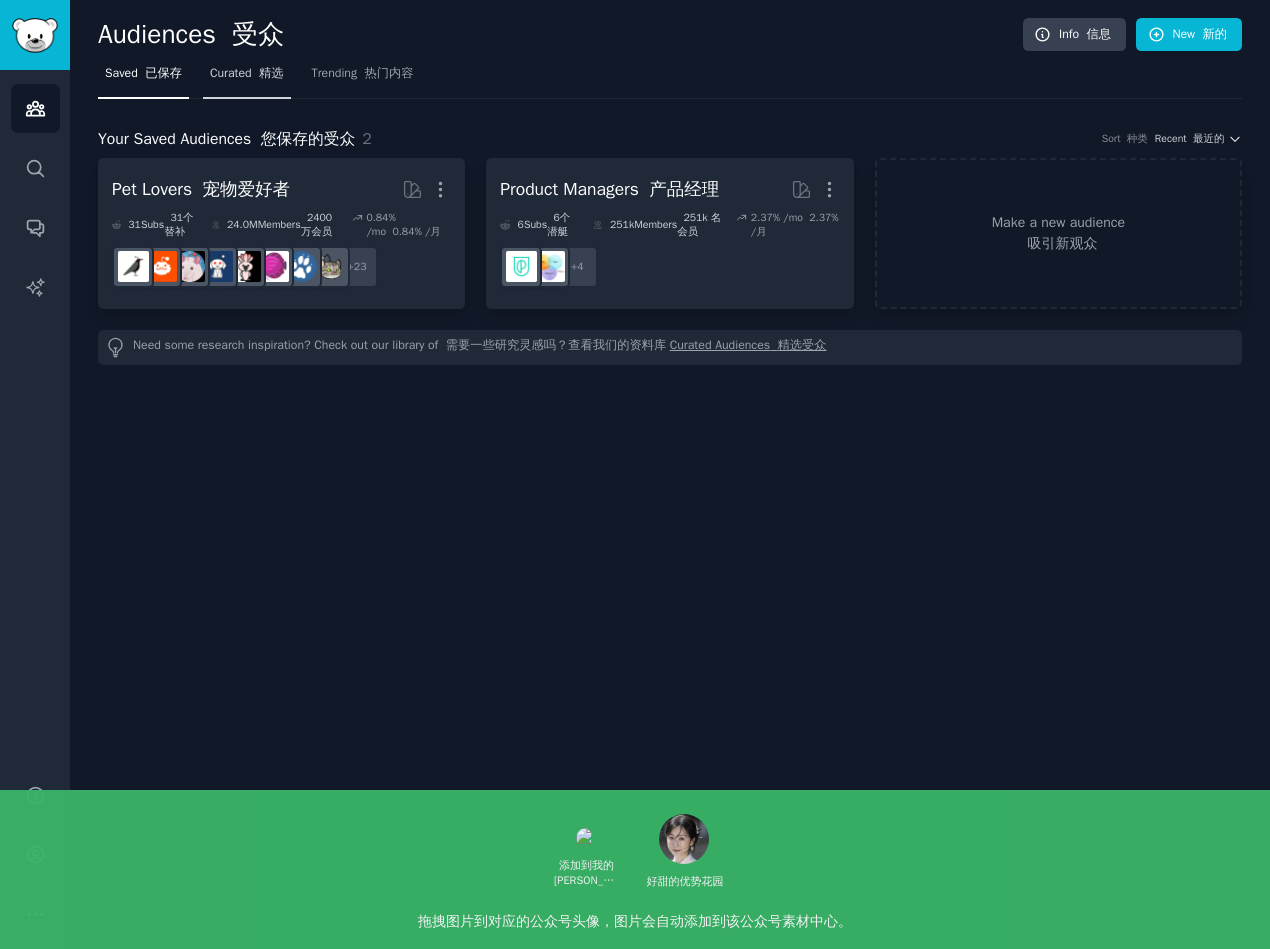 click on "精选" at bounding box center (271, 73) 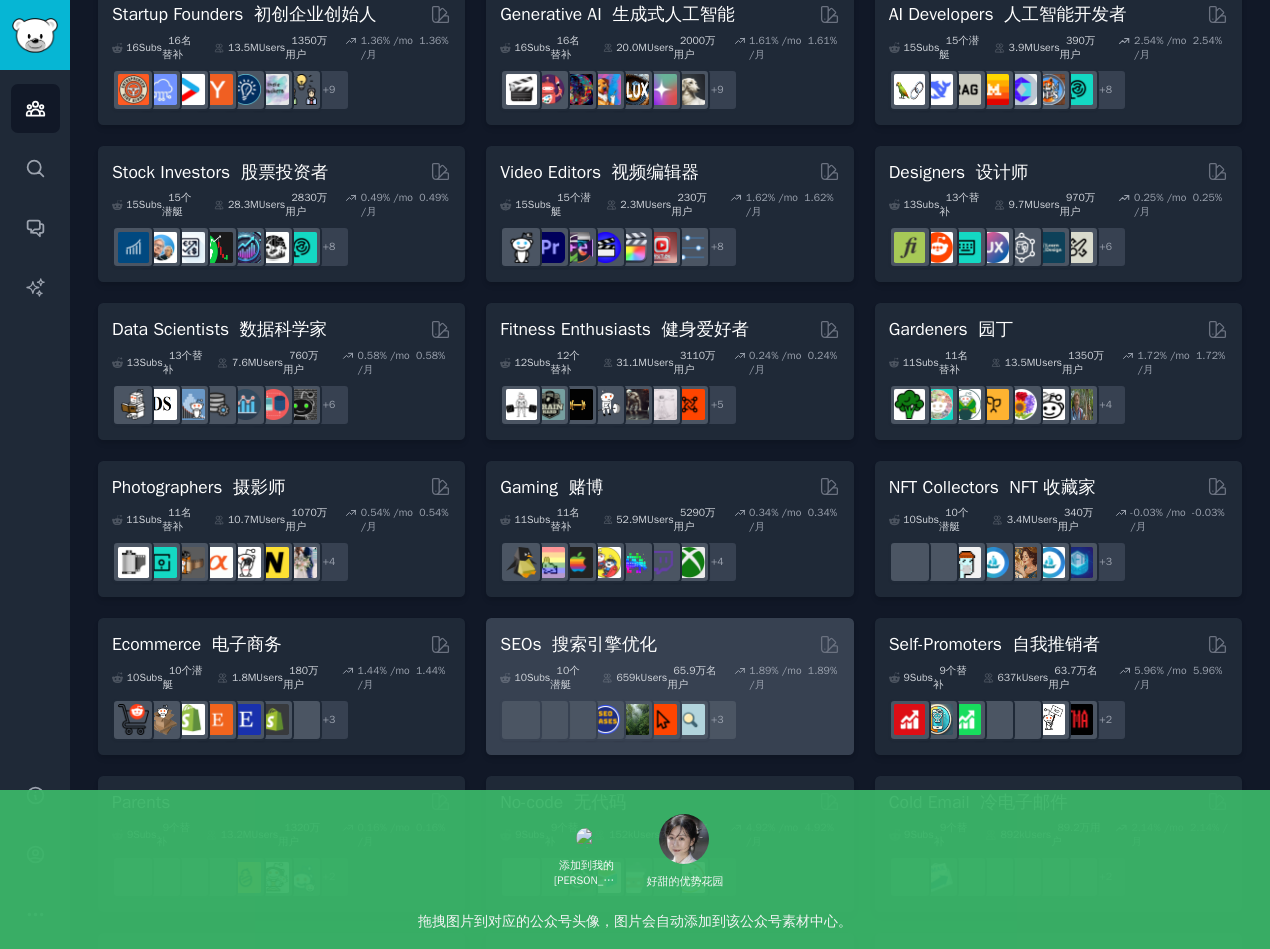 scroll, scrollTop: 0, scrollLeft: 0, axis: both 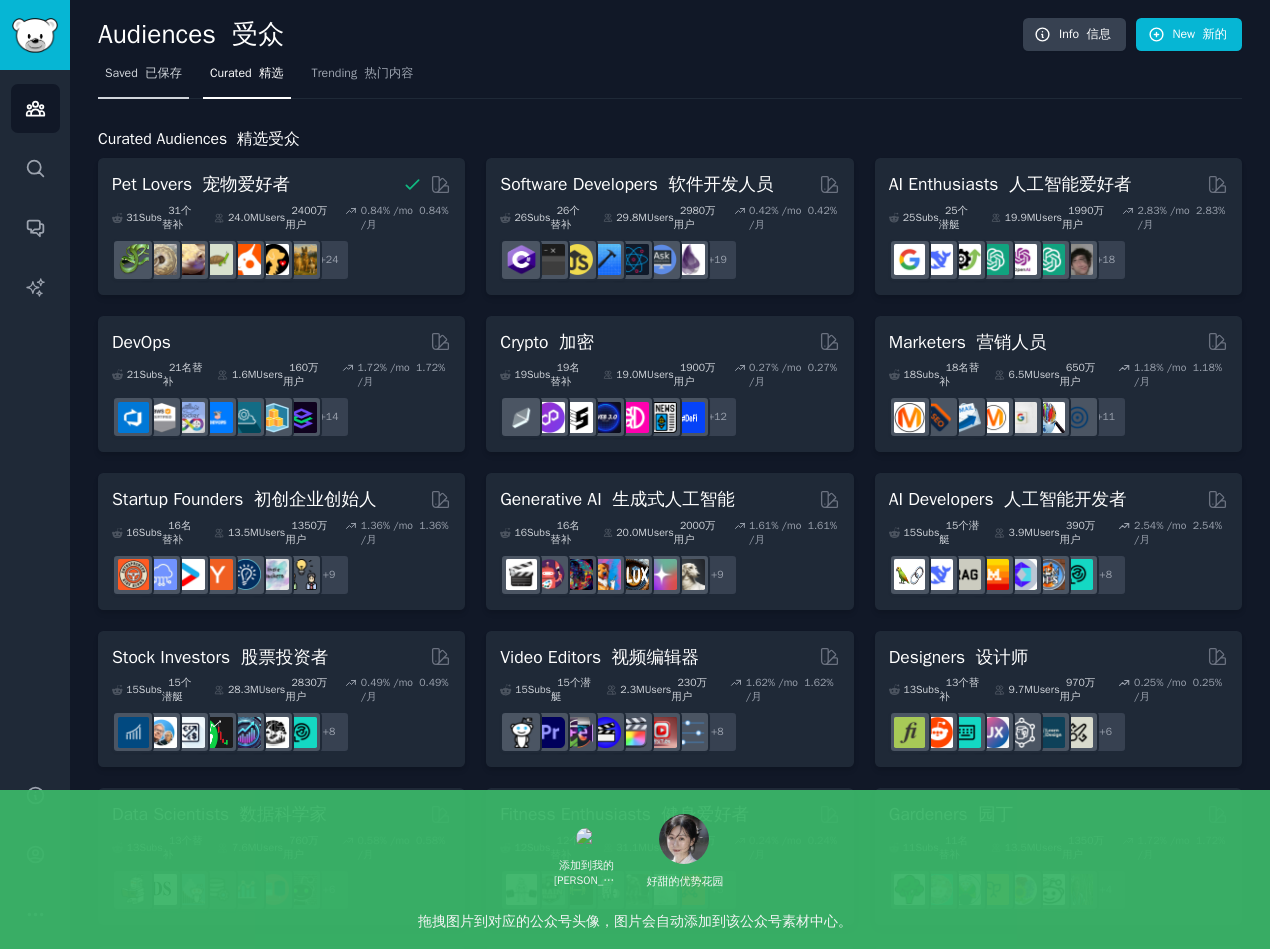 click on "Saved    已保存" at bounding box center (143, 74) 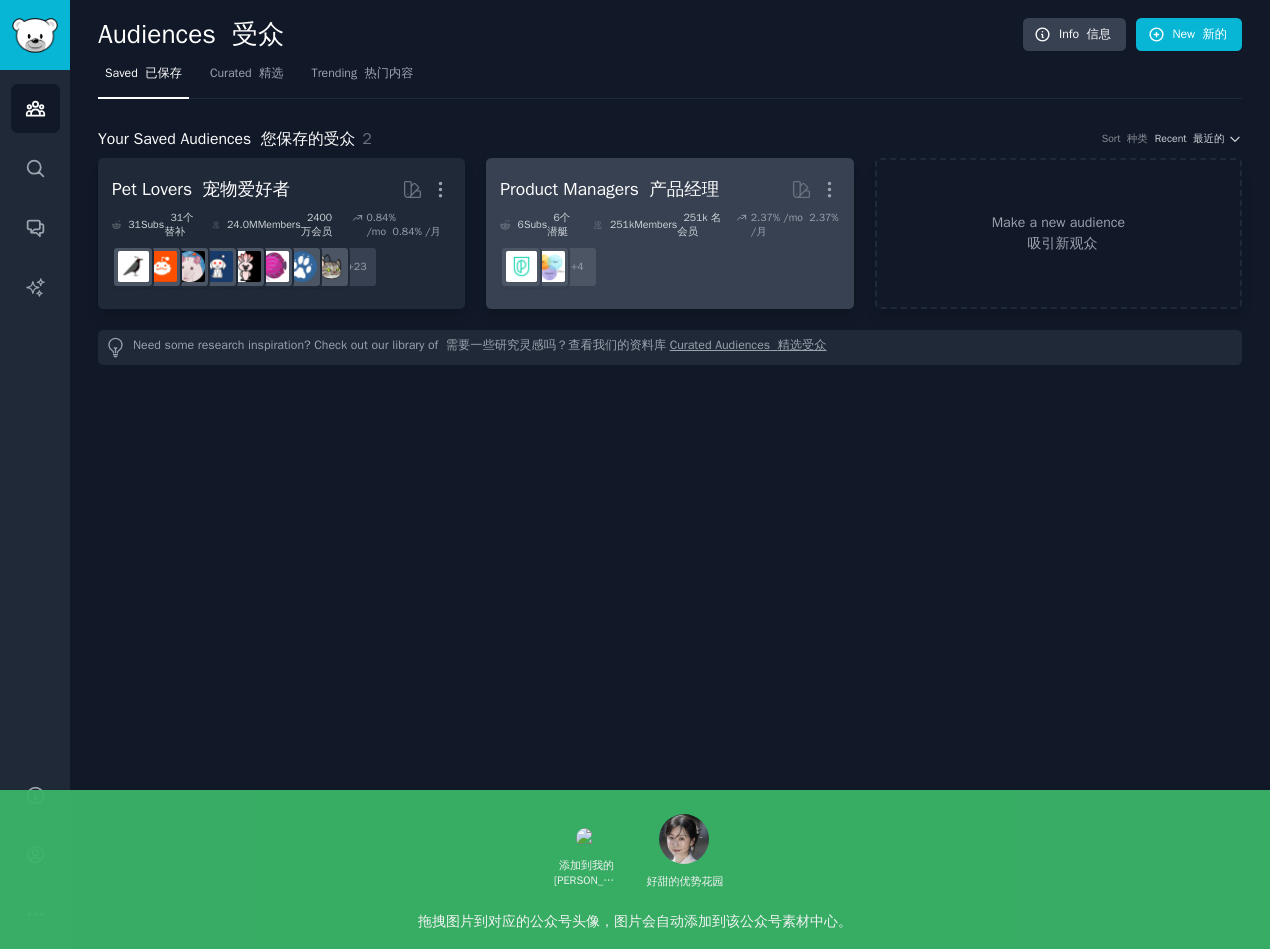 click on "产品经理" at bounding box center (684, 189) 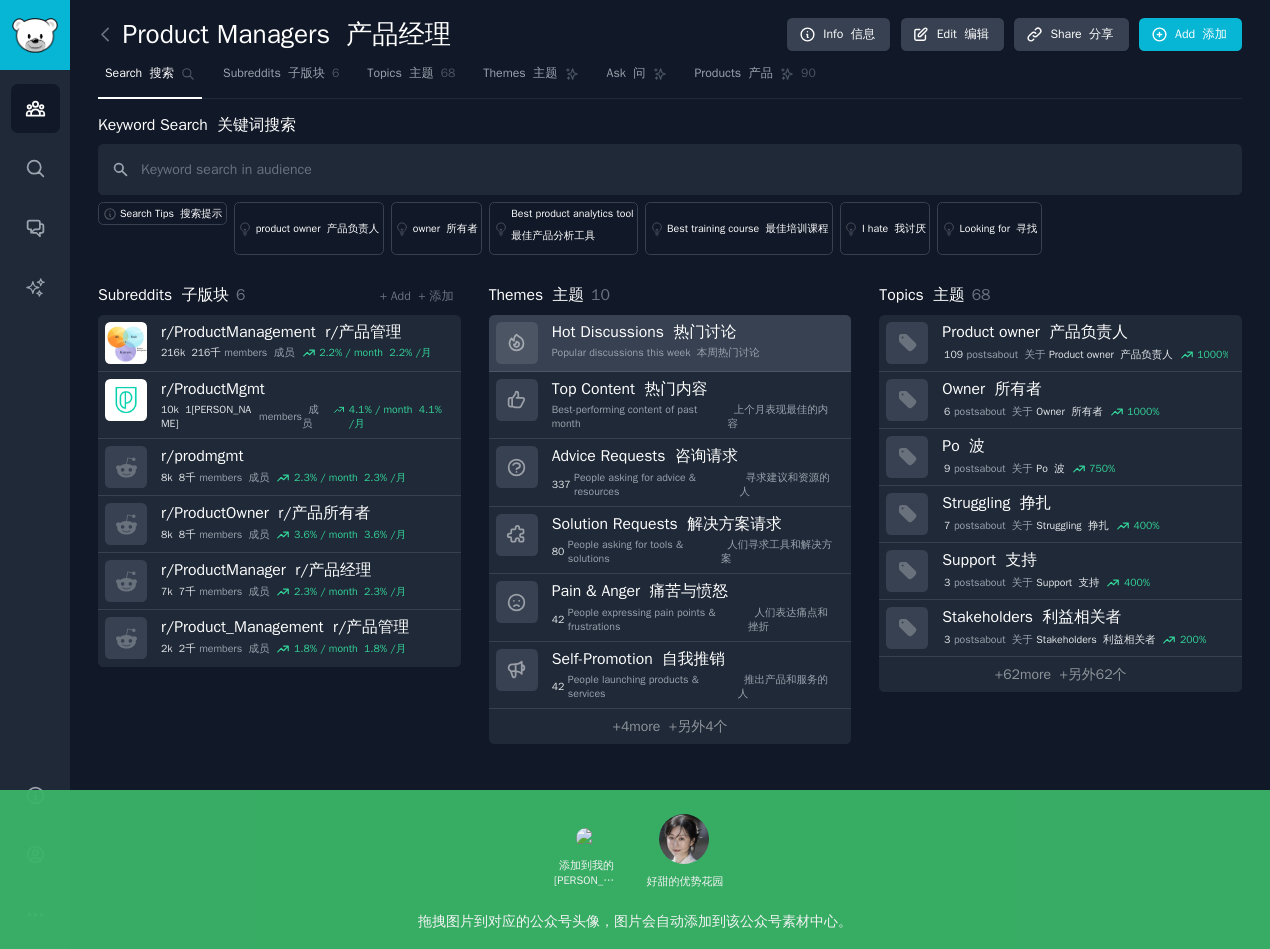 click on "Hot Discussions    热门讨论" at bounding box center [656, 332] 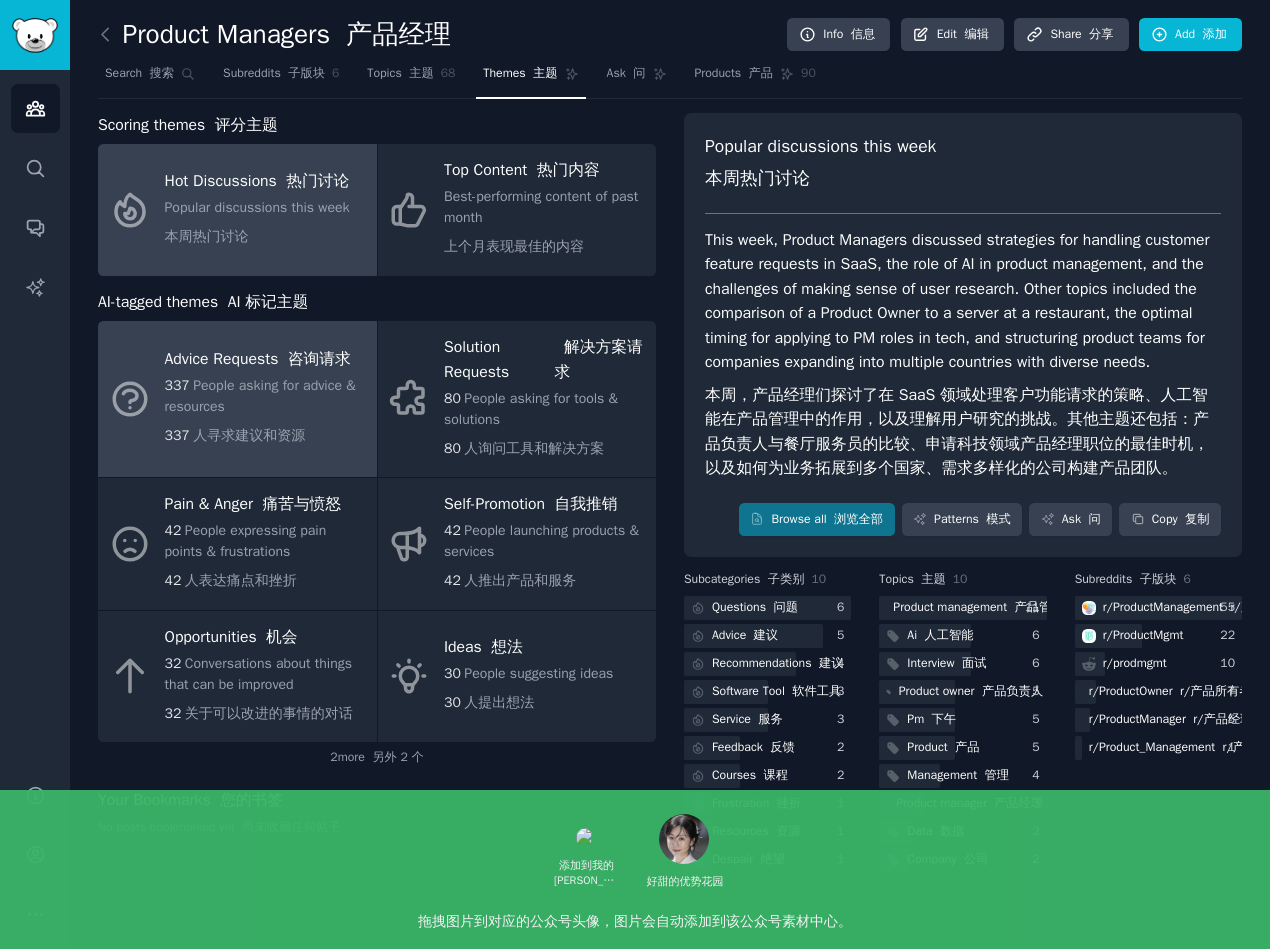 click on "People asking for advice & resources" at bounding box center (260, 396) 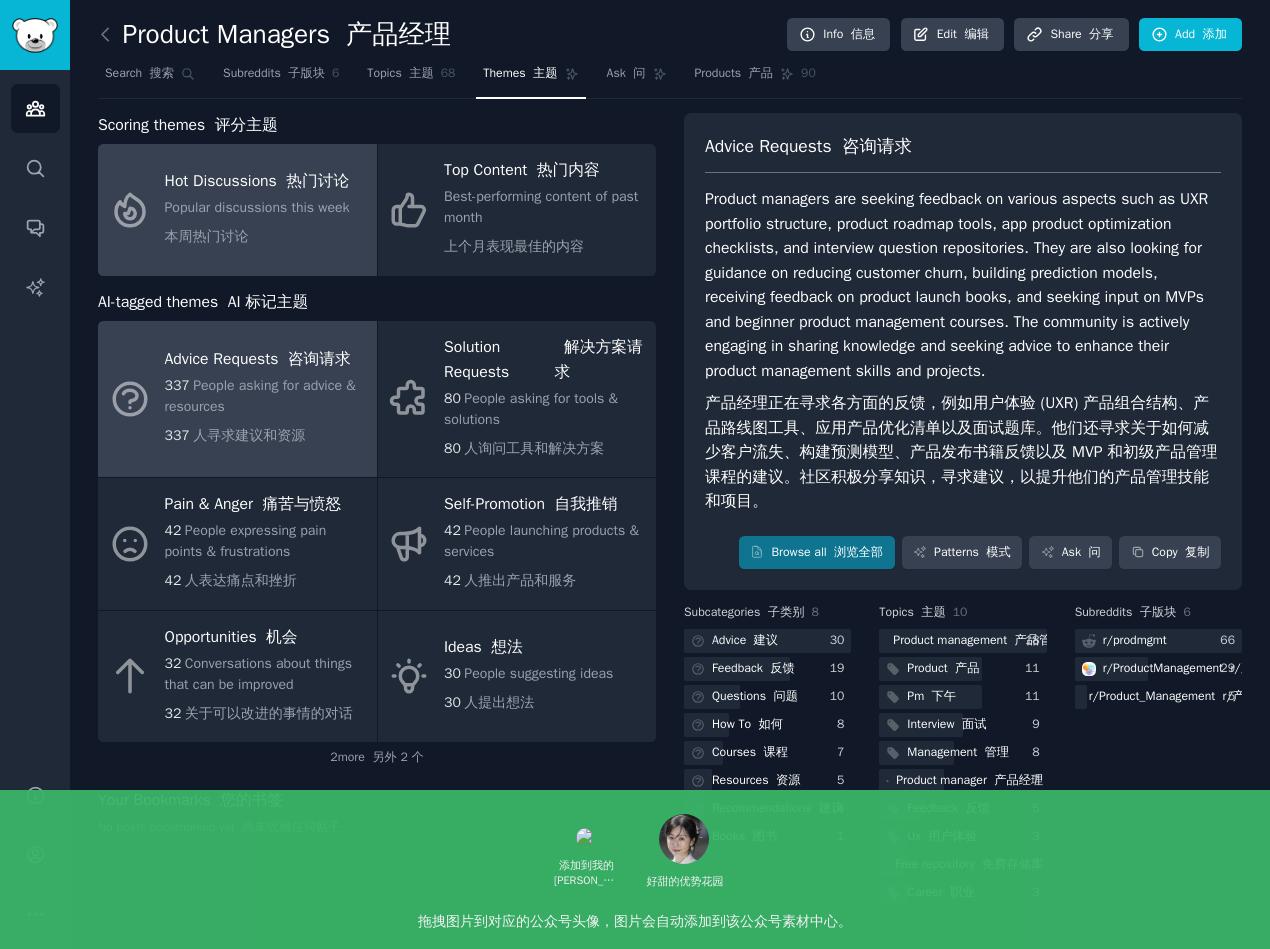 click on "Popular discussions this week 本周热门讨论" 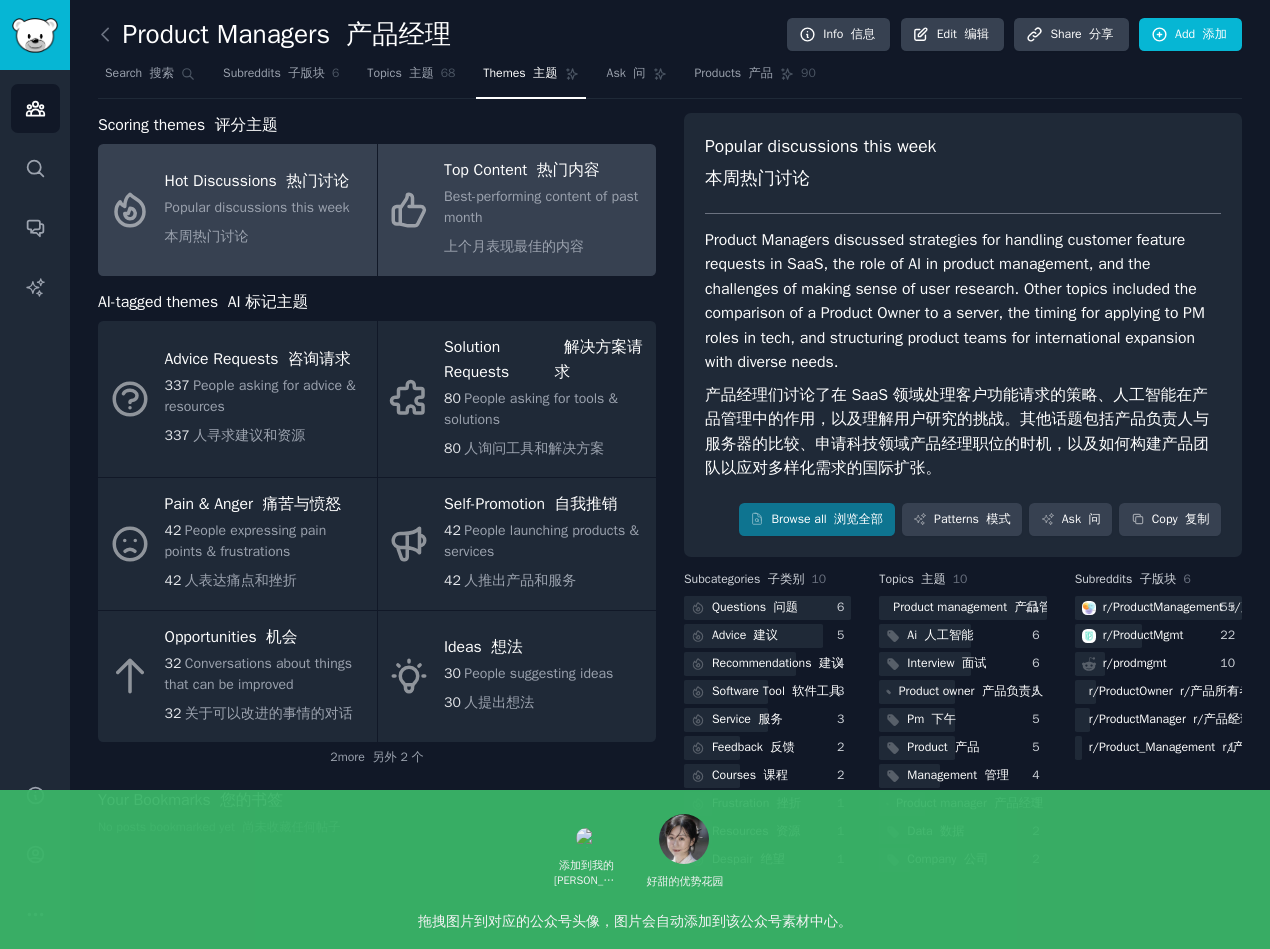 click on "Best-performing content of past month 上个月表现最佳的内容" 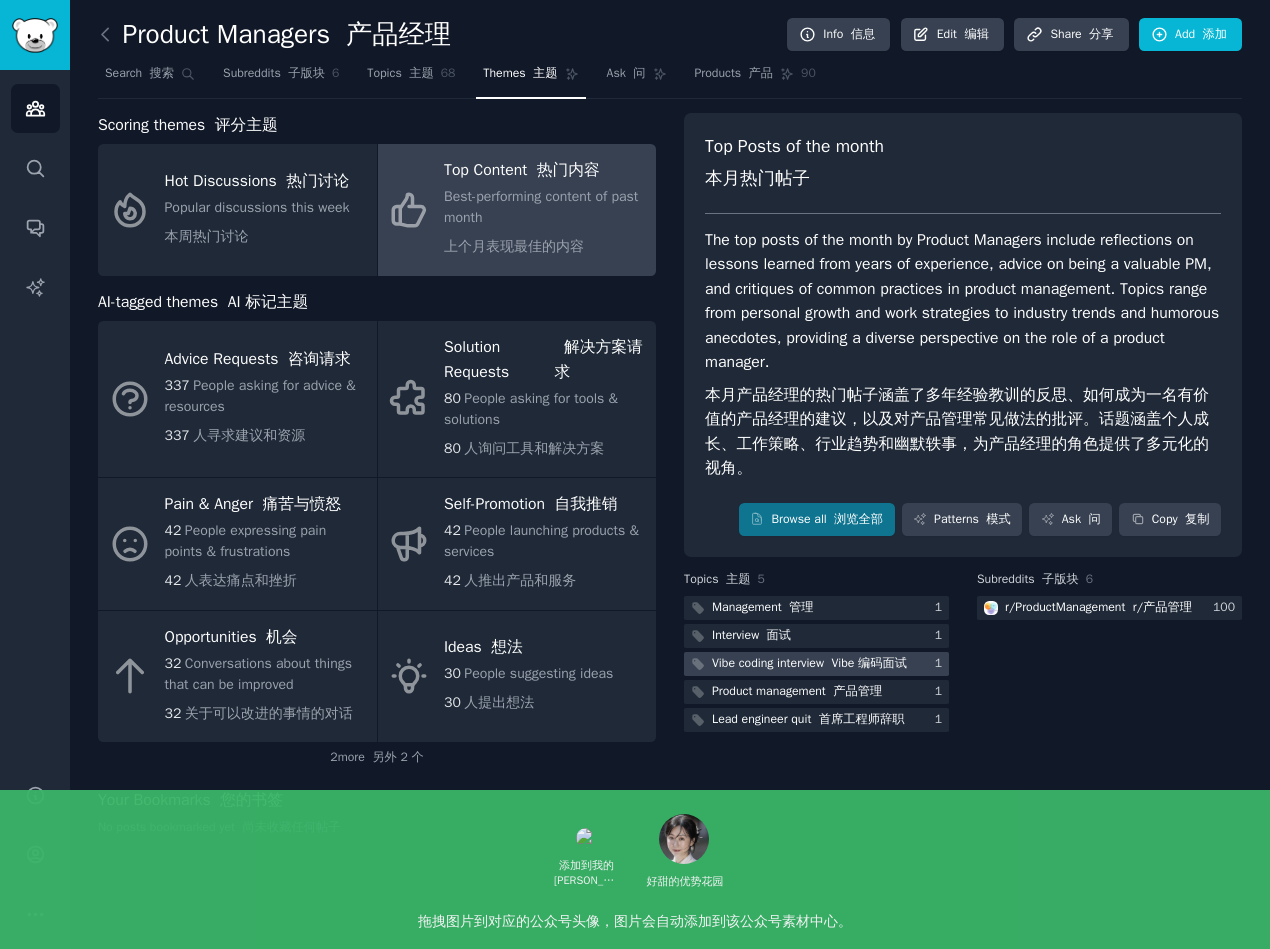 click on "Vibe 编码面试" at bounding box center [869, 663] 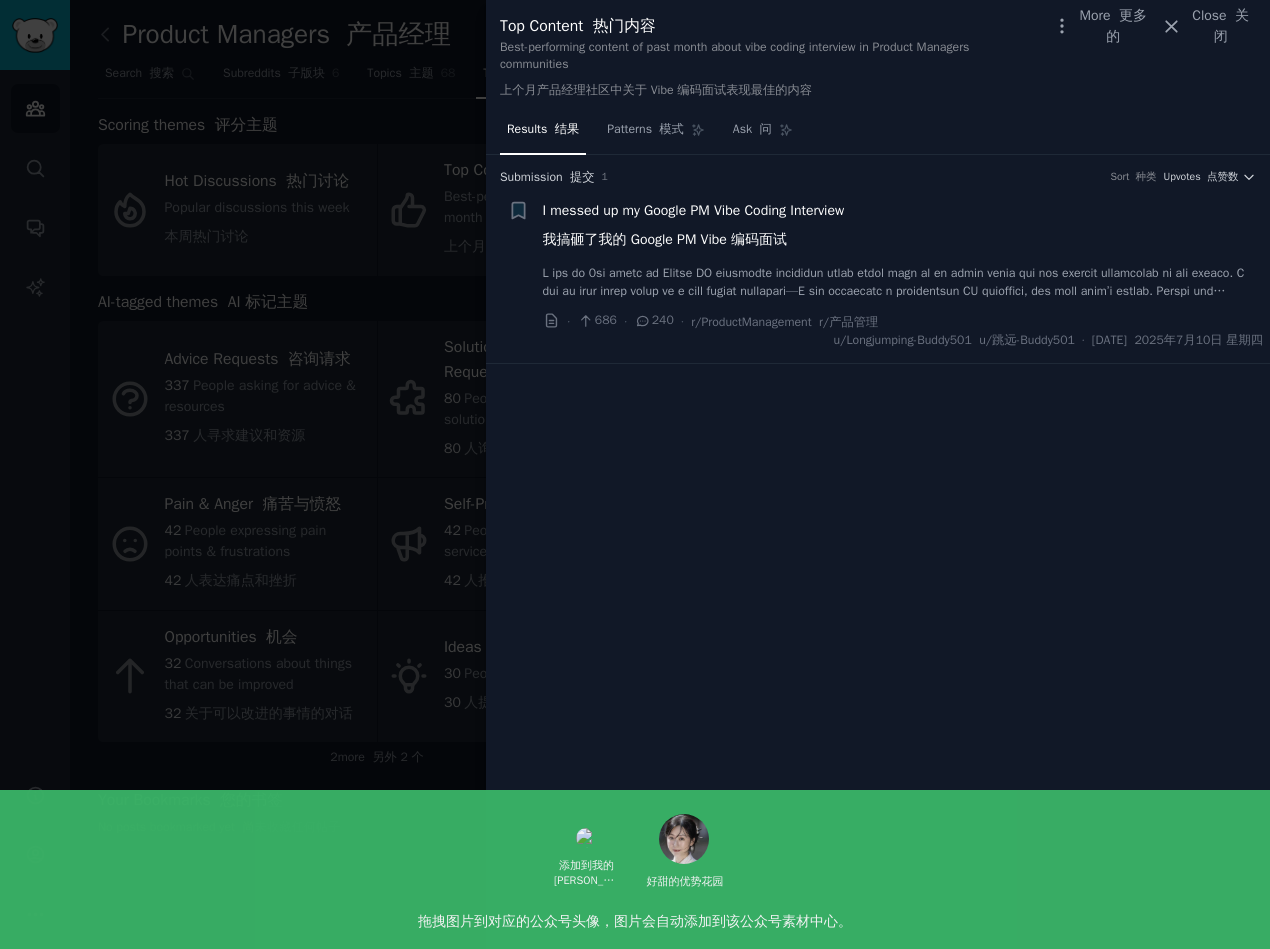 click on "I messed up my Google PM Vibe Coding Interview 我搞砸了我的 Google PM Vibe 编码面试" at bounding box center [694, 229] 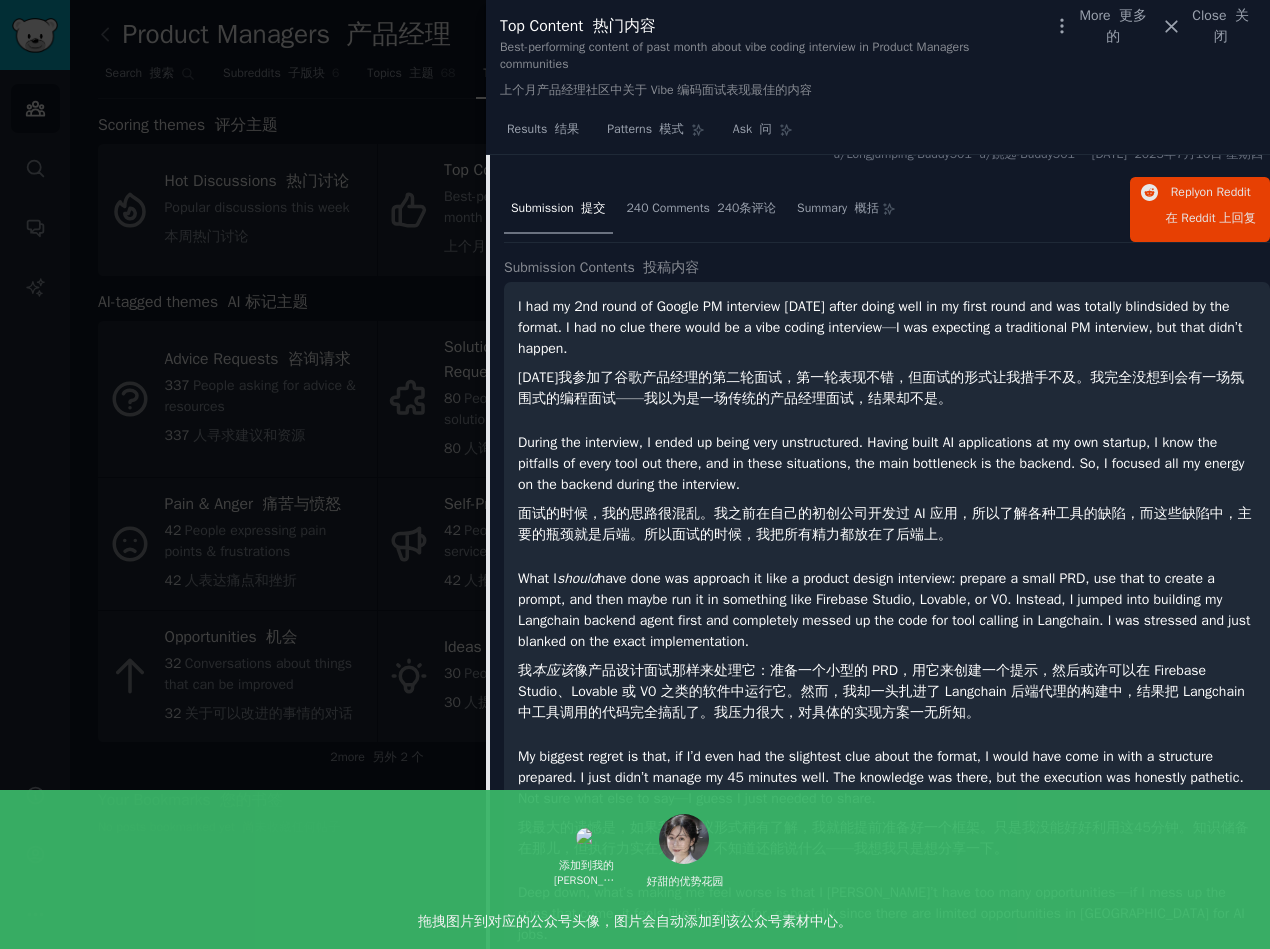scroll, scrollTop: 0, scrollLeft: 0, axis: both 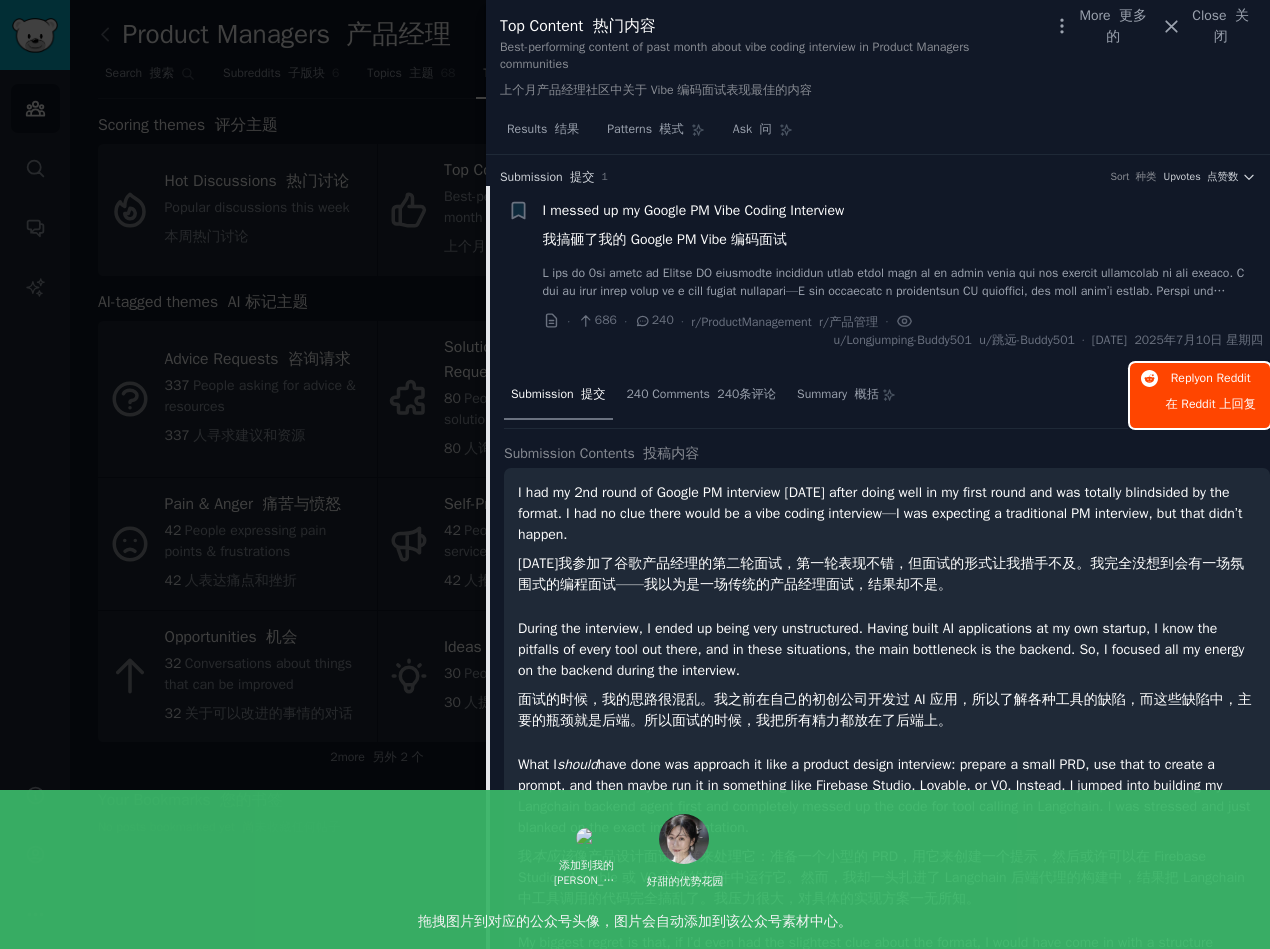click on "Reply  on Reddit 在 Reddit 上 回复" at bounding box center (1210, 395) 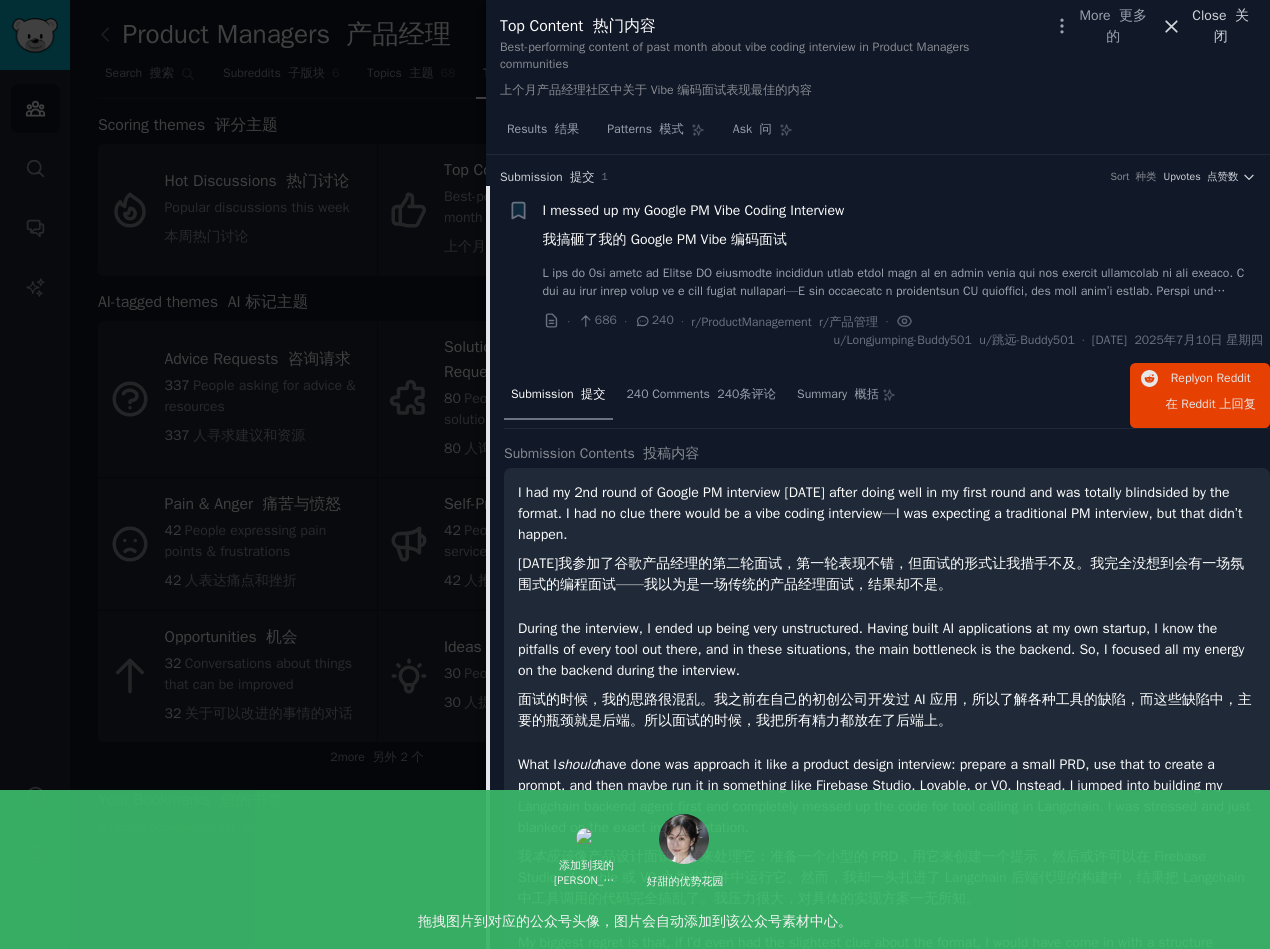 click on "Close    关闭" at bounding box center [1220, 26] 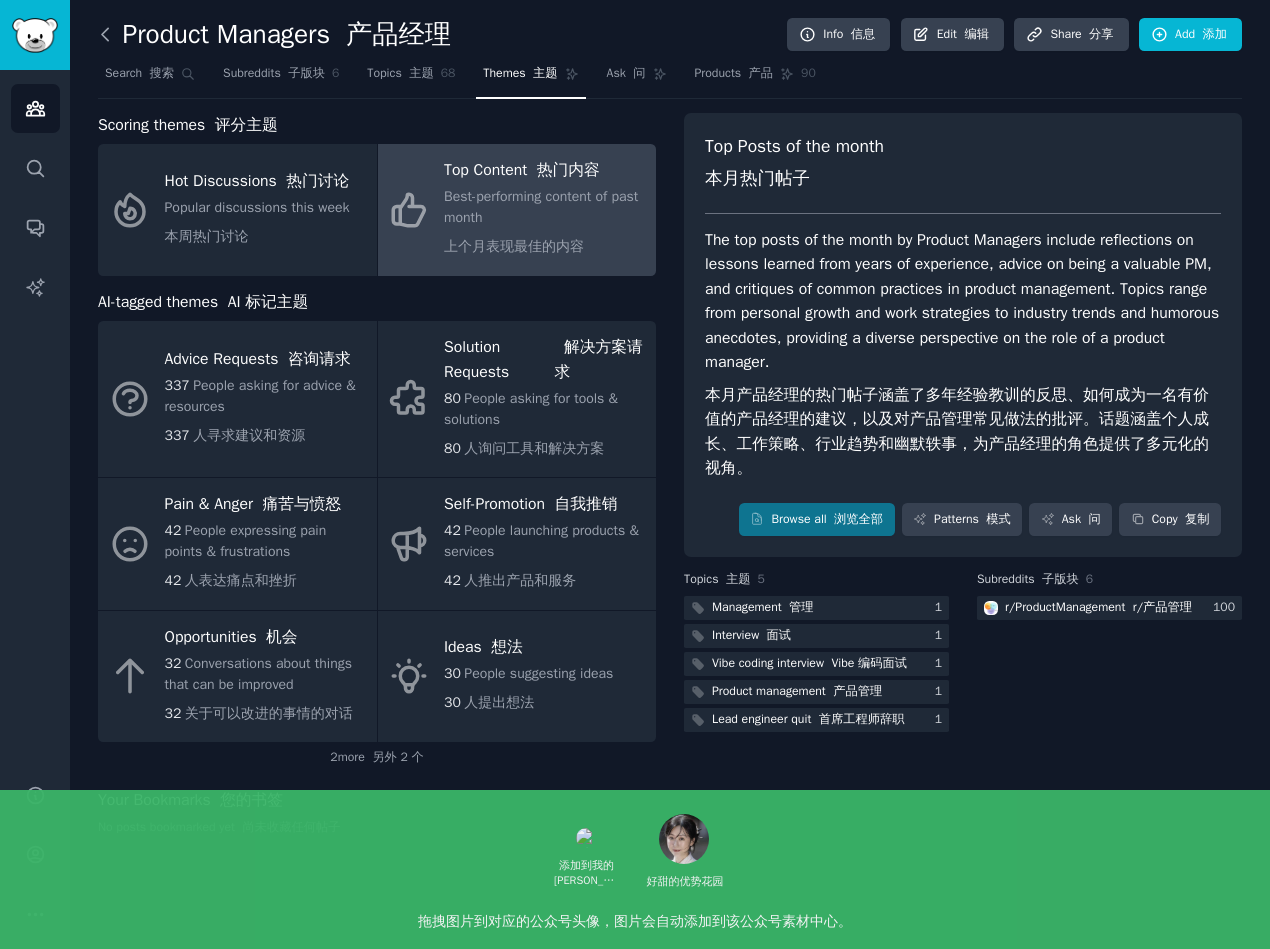 click 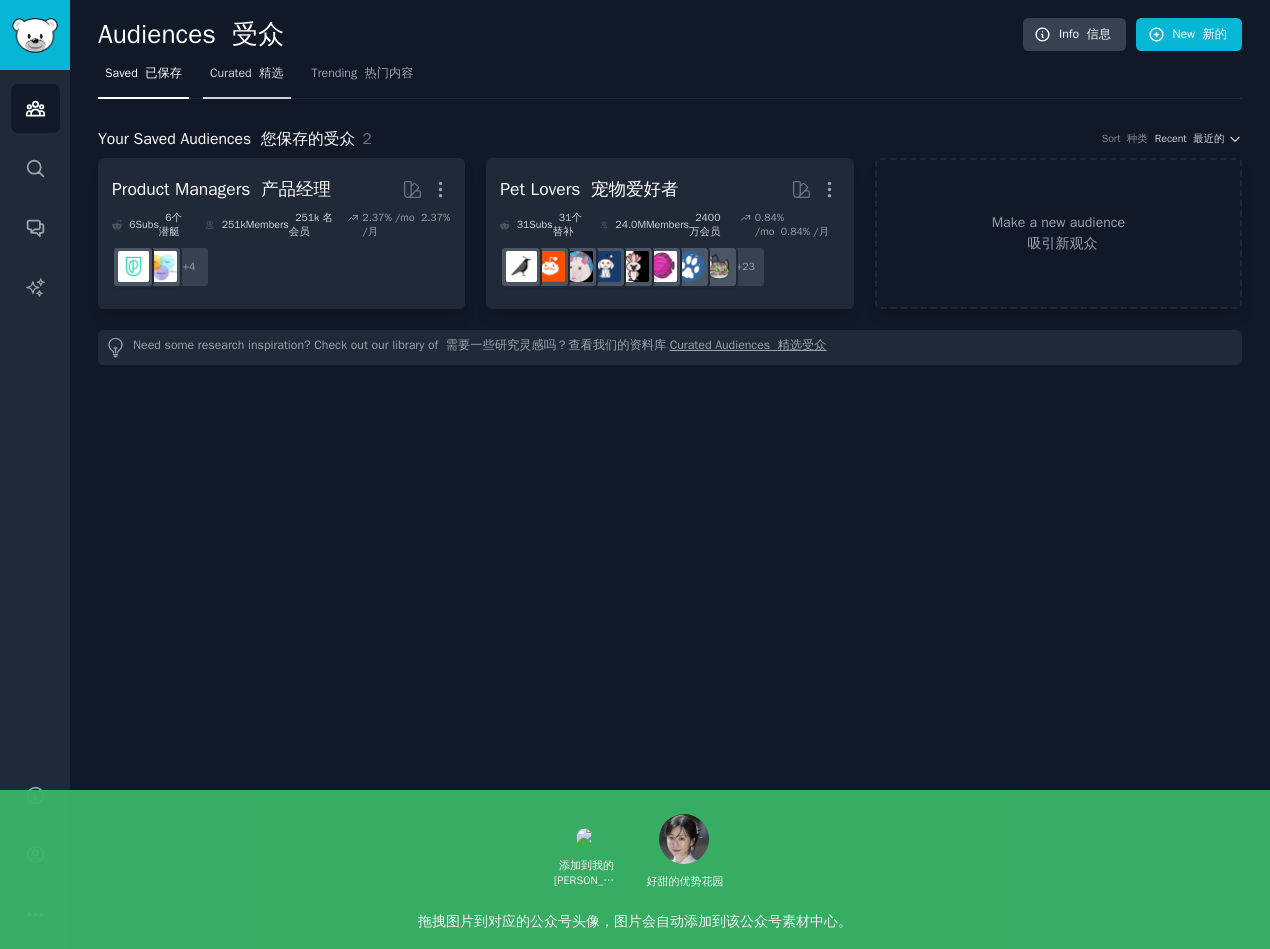 click on "Curated    精选" at bounding box center [247, 78] 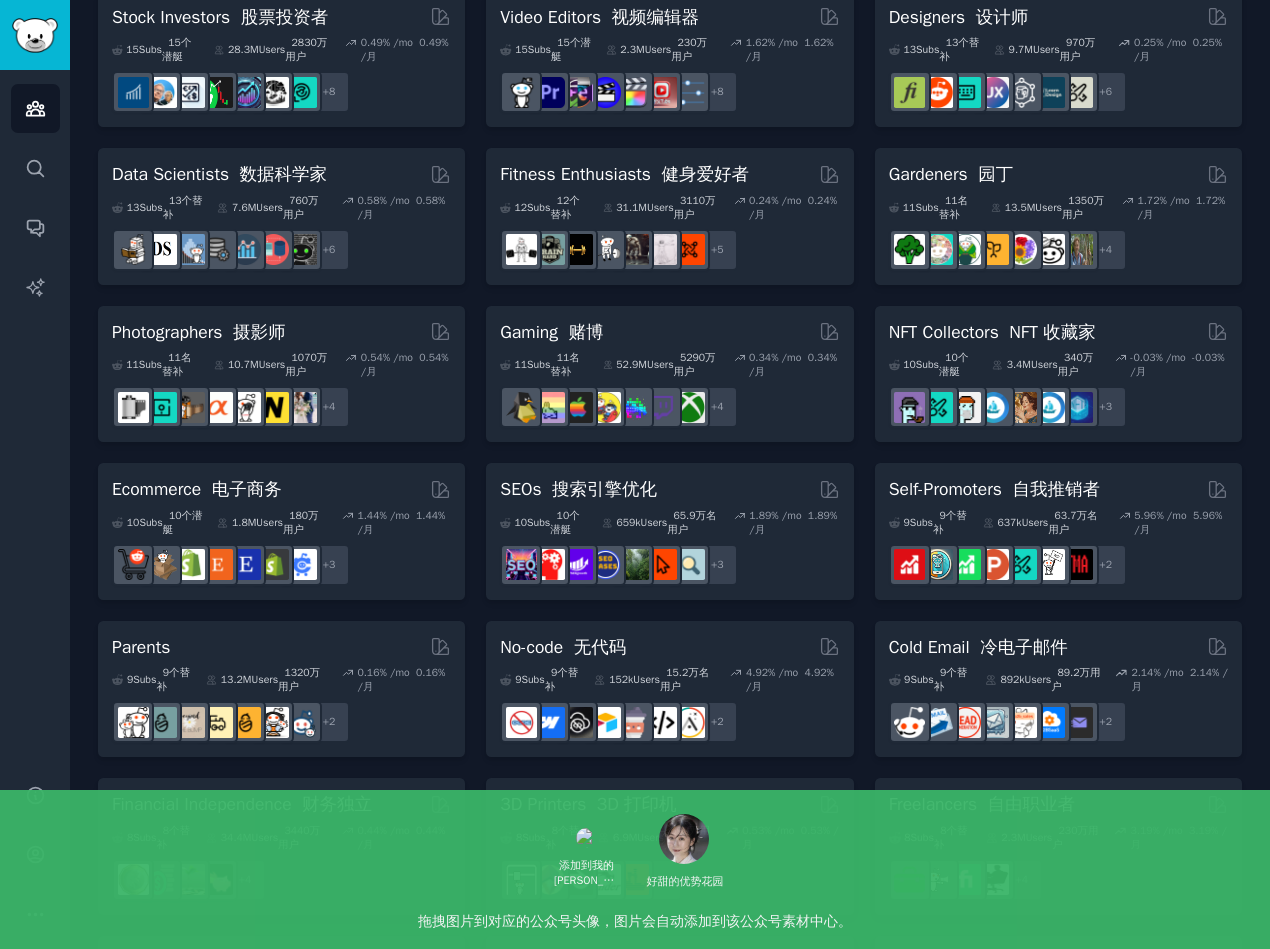 scroll, scrollTop: 629, scrollLeft: 0, axis: vertical 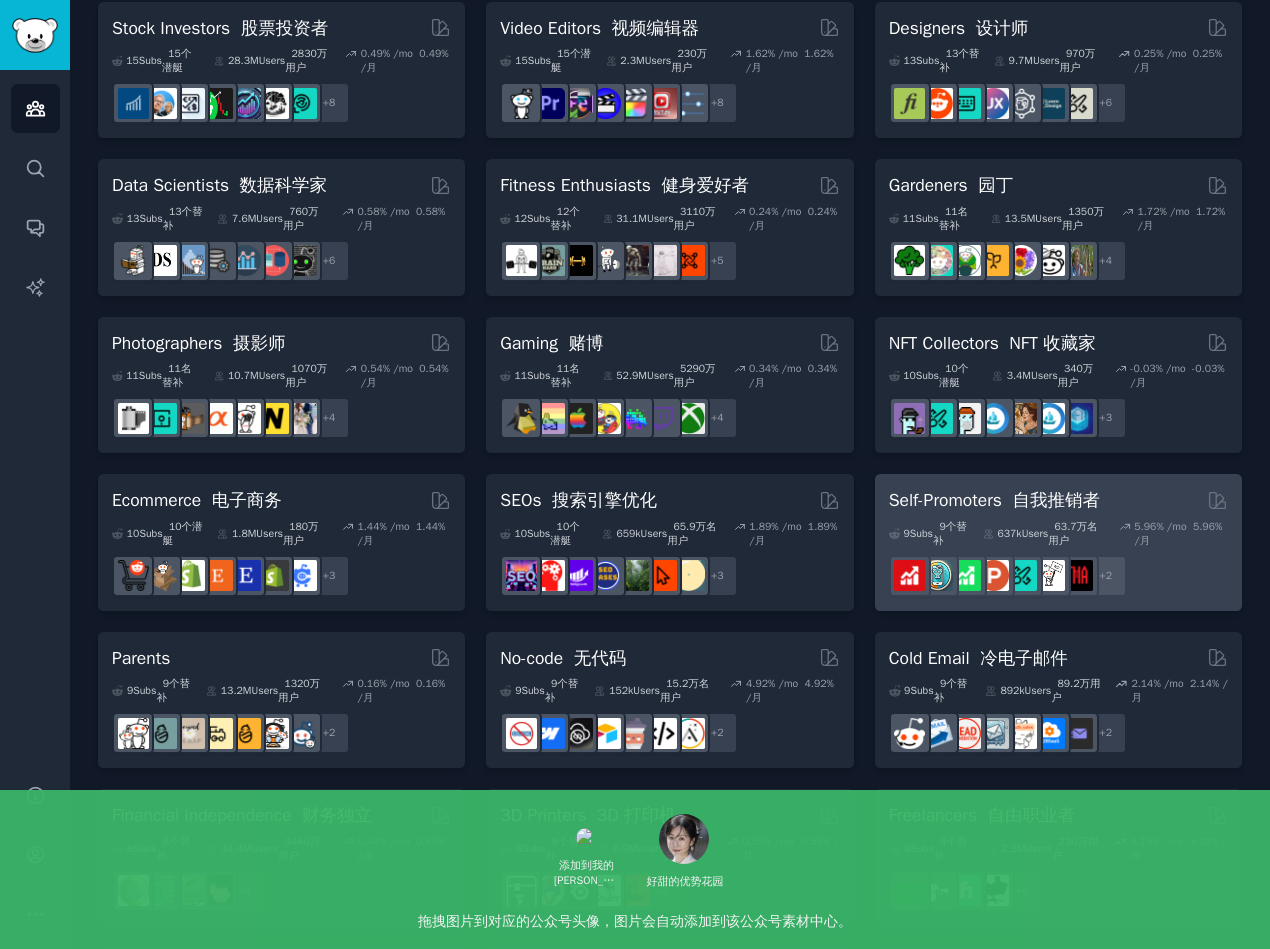 click on "自我推销者" at bounding box center [1056, 500] 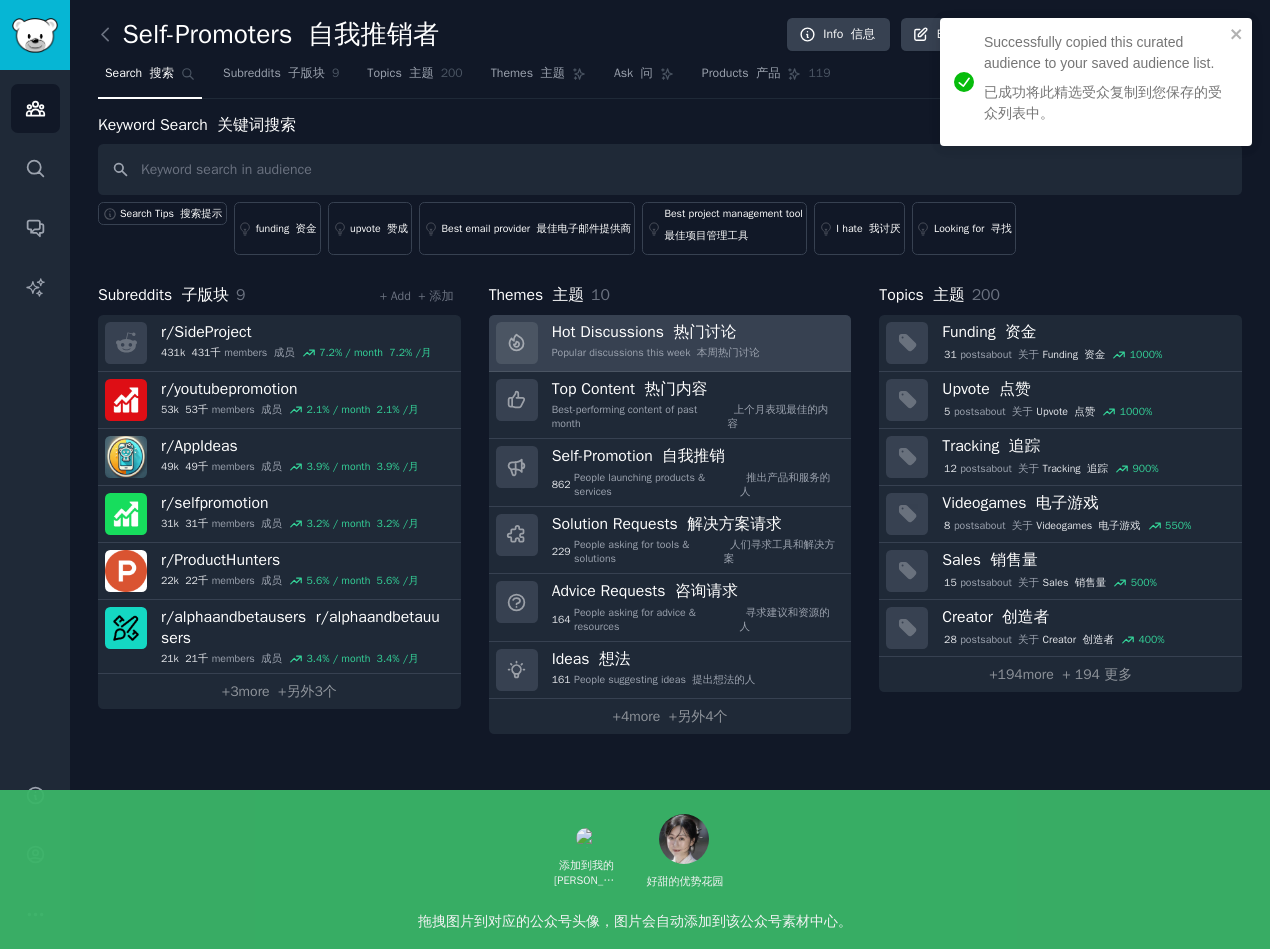 click on "Popular discussions this week    本周热门讨论" at bounding box center [656, 353] 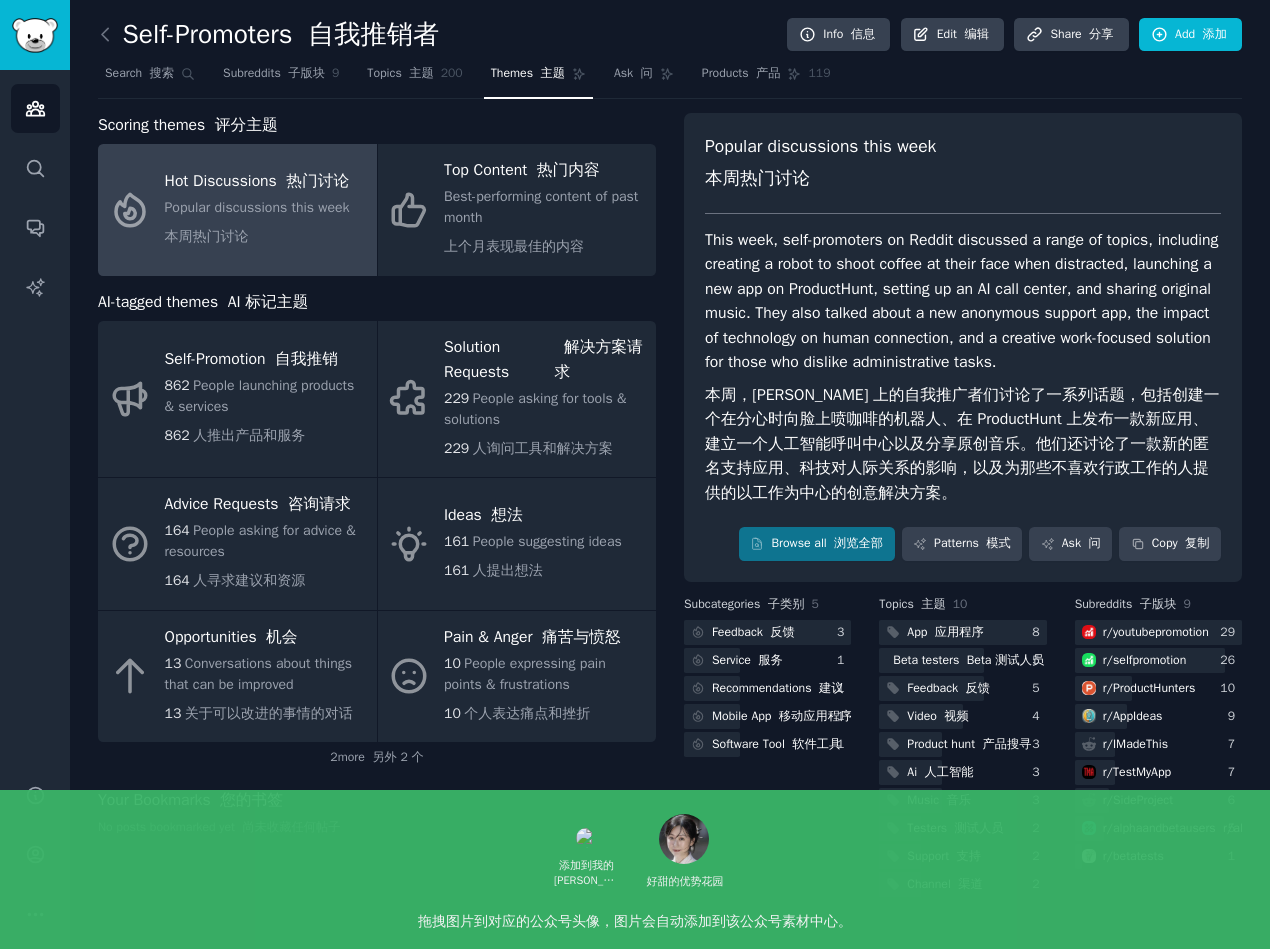 scroll, scrollTop: 4, scrollLeft: 0, axis: vertical 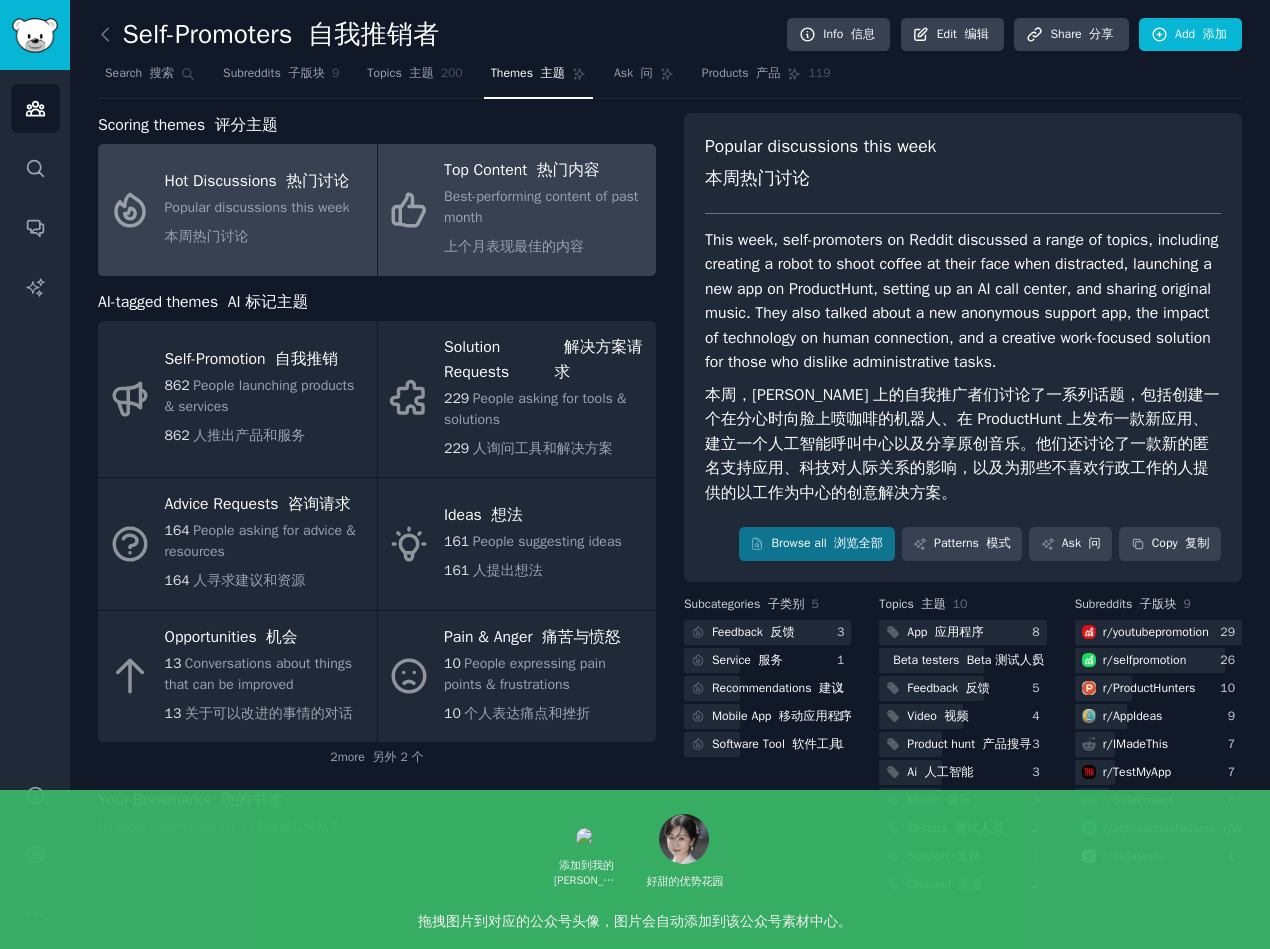 click on "Top Content    热门内容" at bounding box center [545, 171] 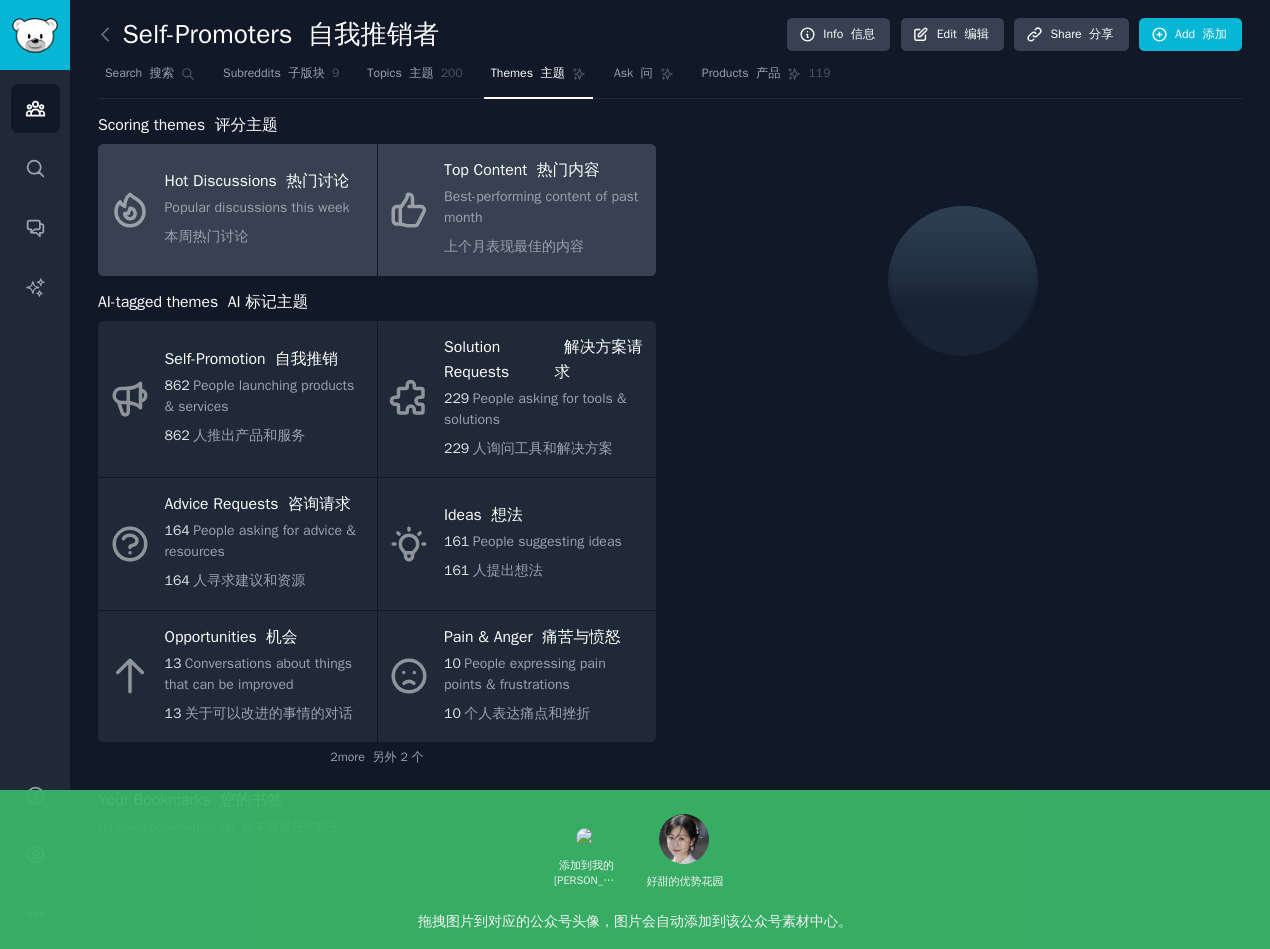 click on "Popular discussions this week 本周热门讨论" 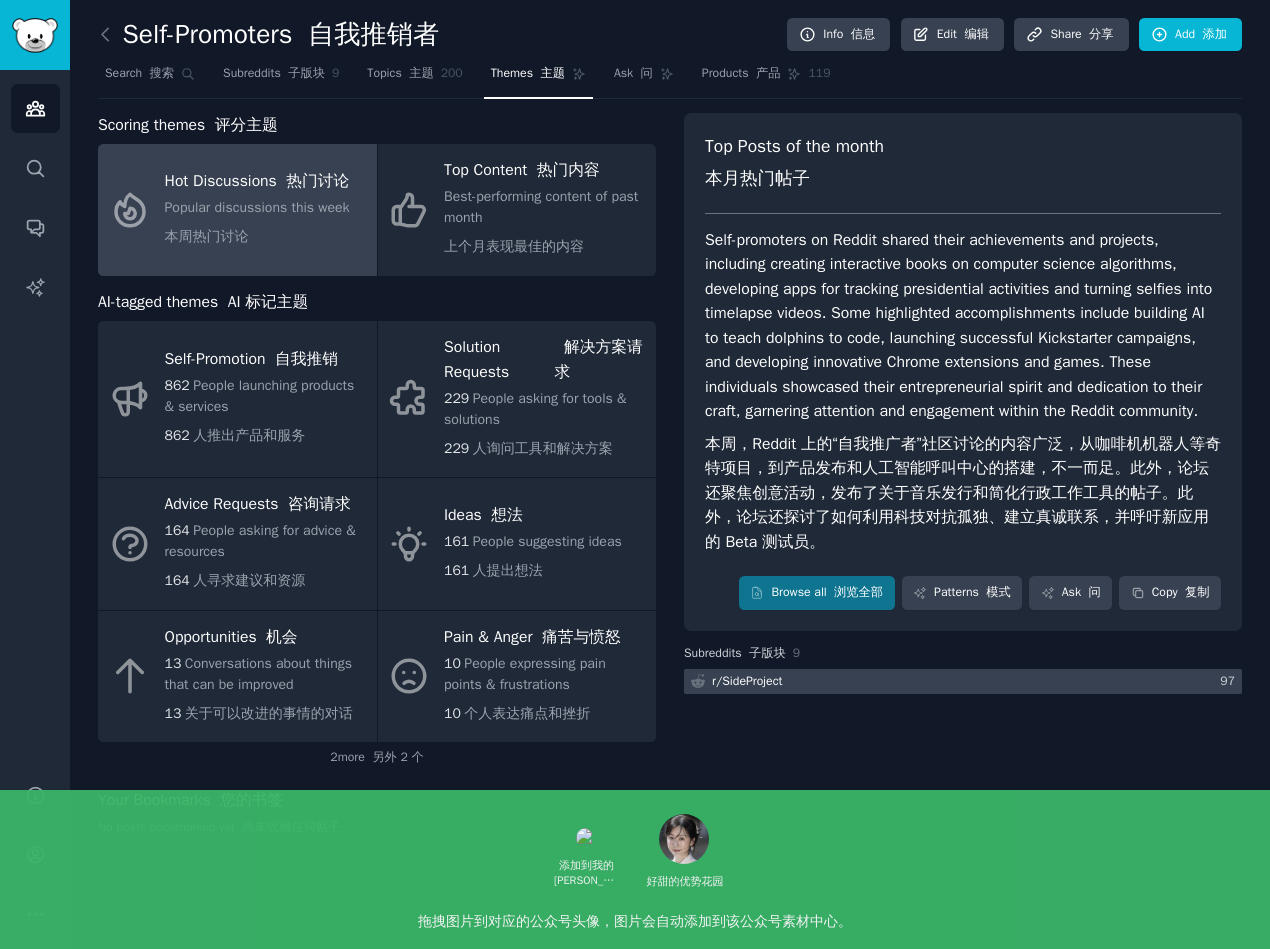 click at bounding box center [963, 681] 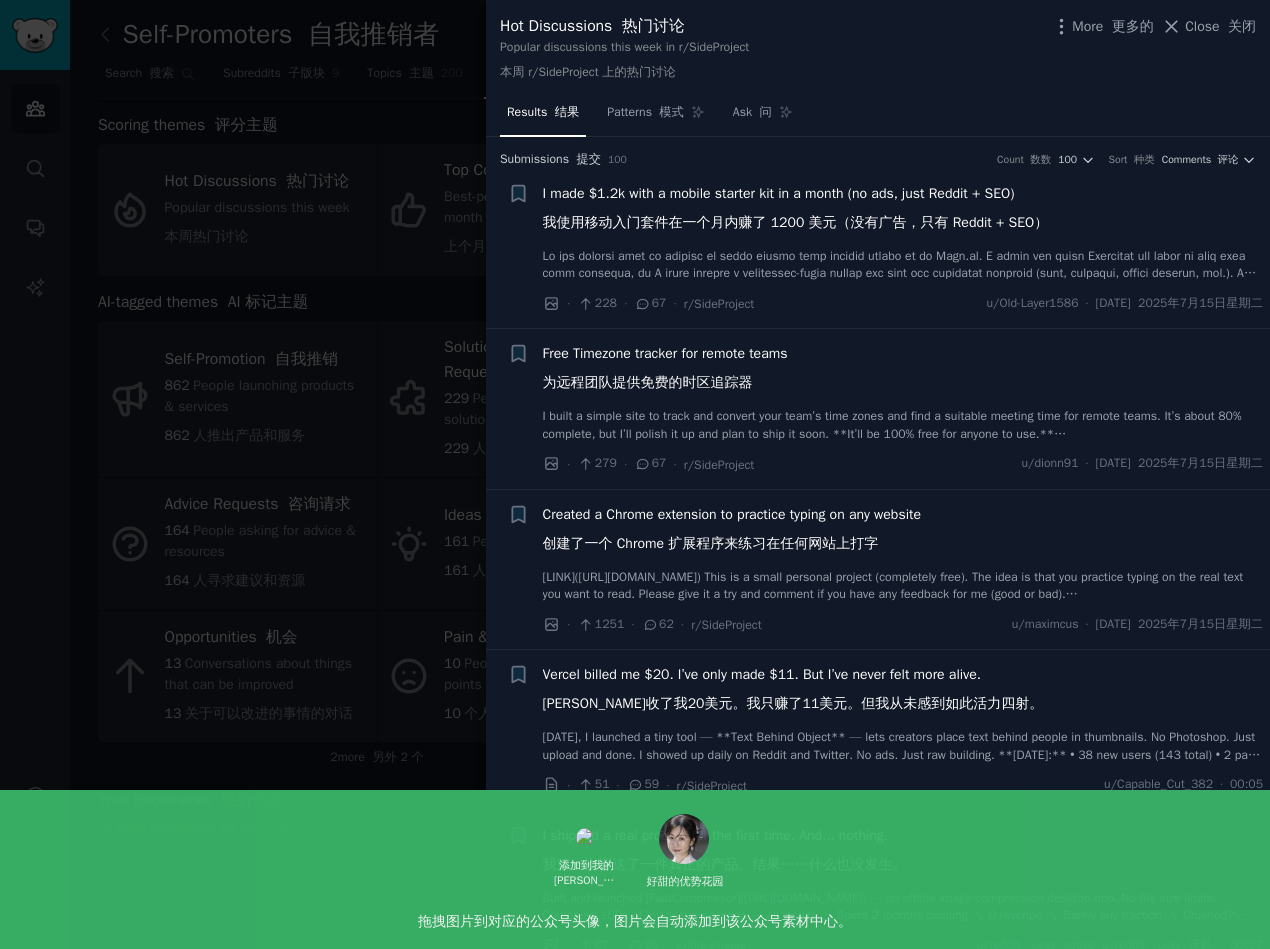 click on "Free Timezone tracker for remote teams 为远程团队提供免费的时区追踪器" at bounding box center [665, 372] 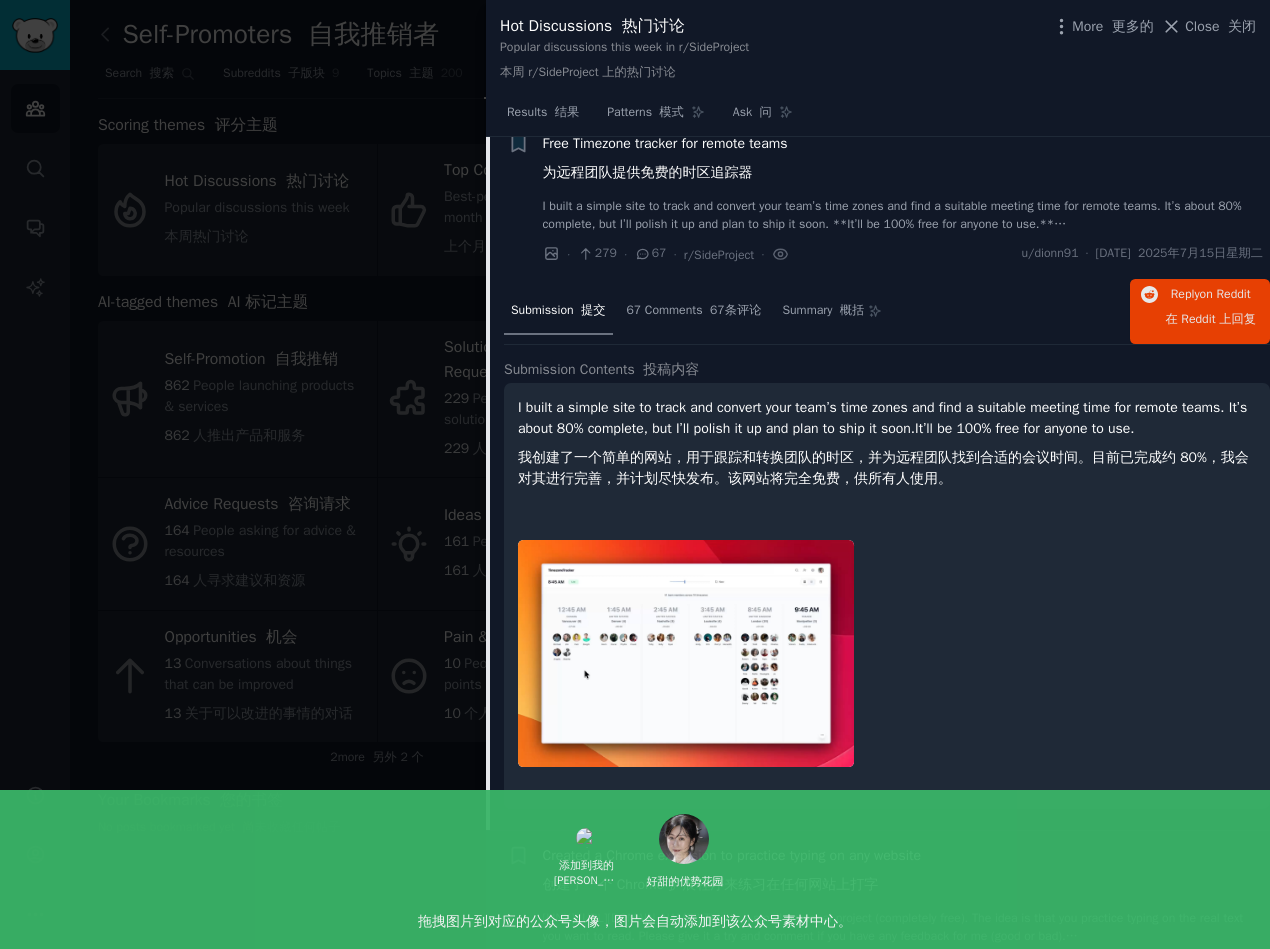 scroll, scrollTop: 186, scrollLeft: 0, axis: vertical 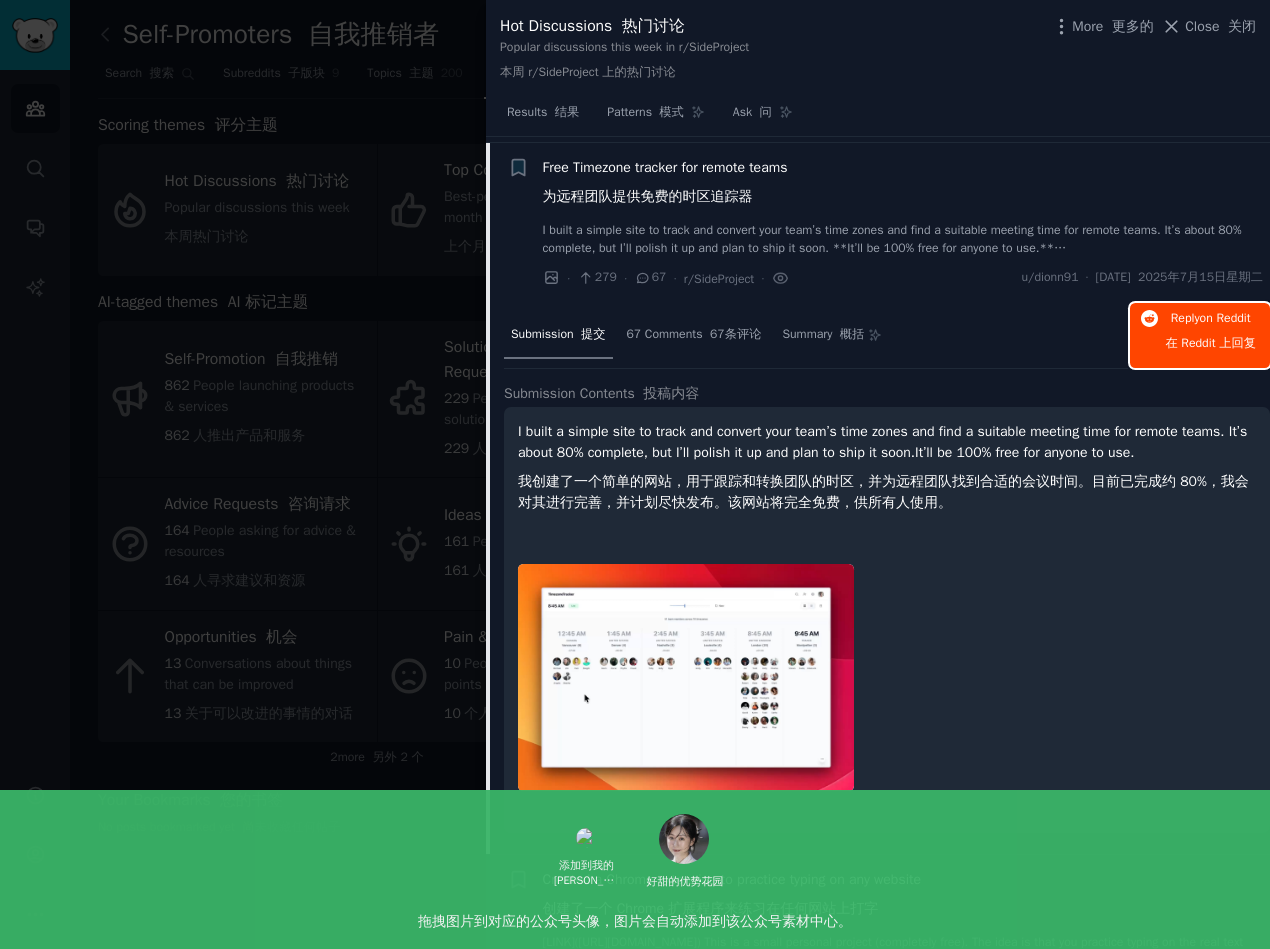 click on "在 Reddit 上" at bounding box center (1198, 343) 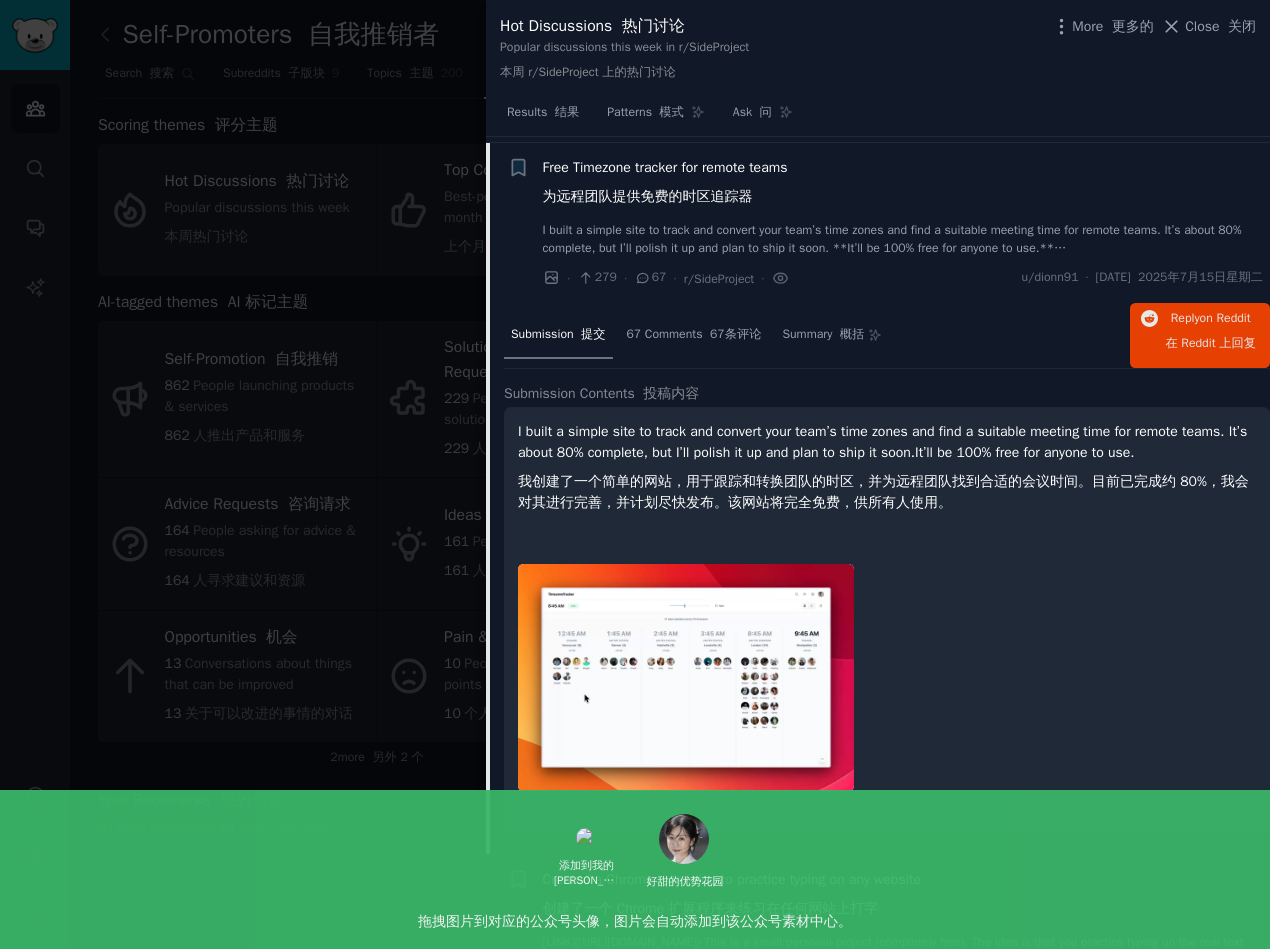 click on "More    更多的 Close    关闭" at bounding box center (1153, 26) 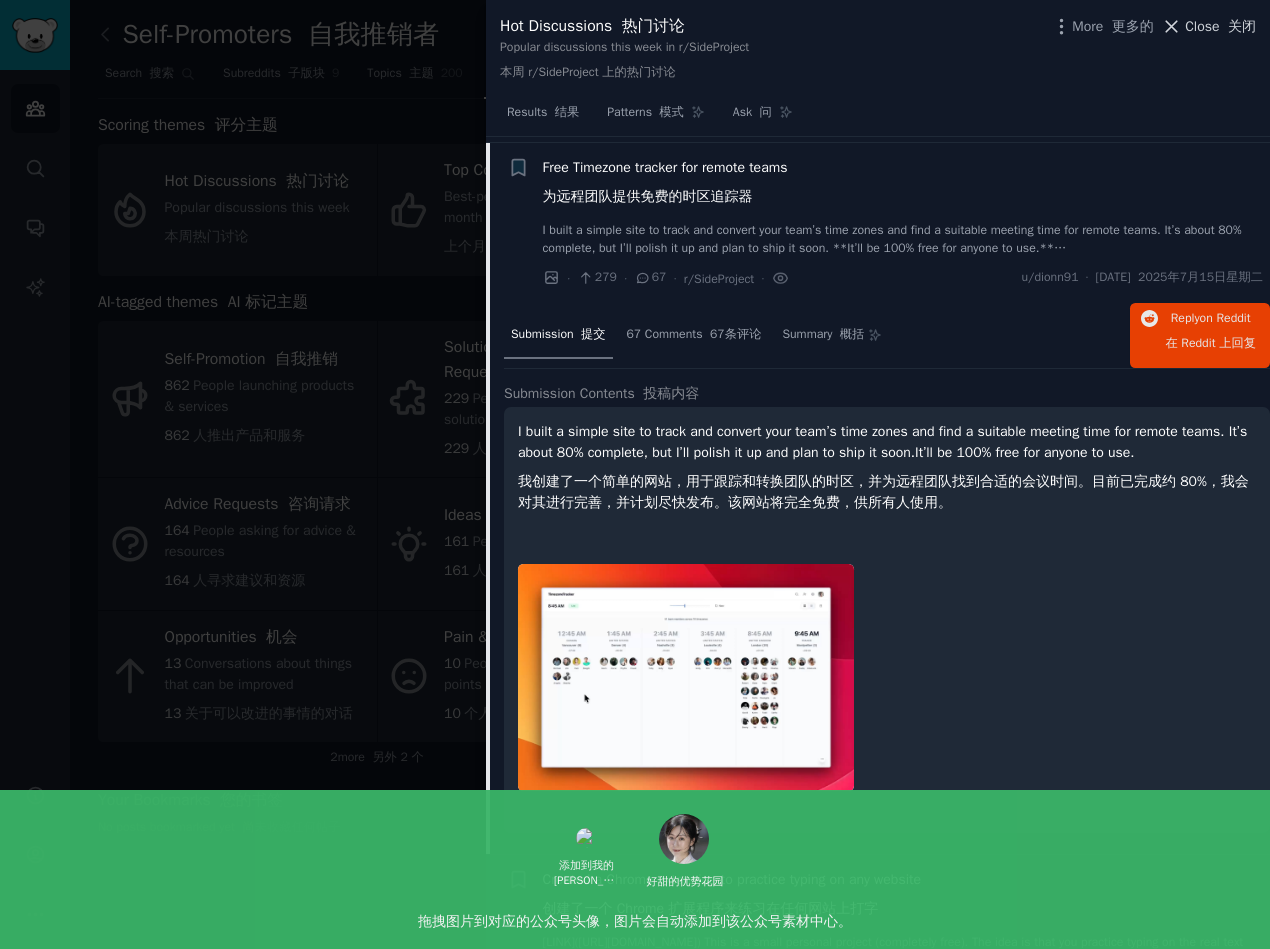click on "关闭" at bounding box center (1242, 26) 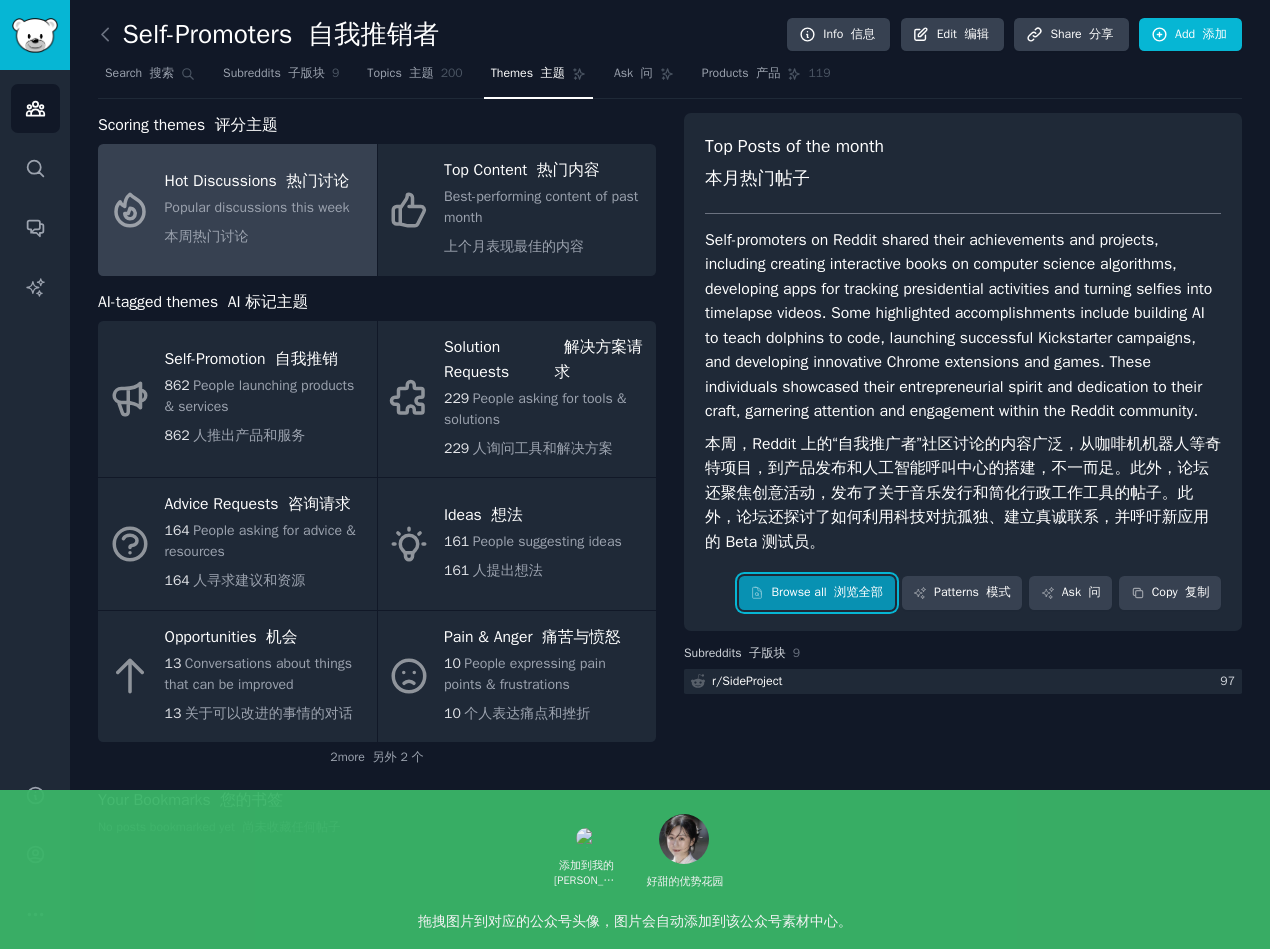 click on "浏览全部" at bounding box center (858, 592) 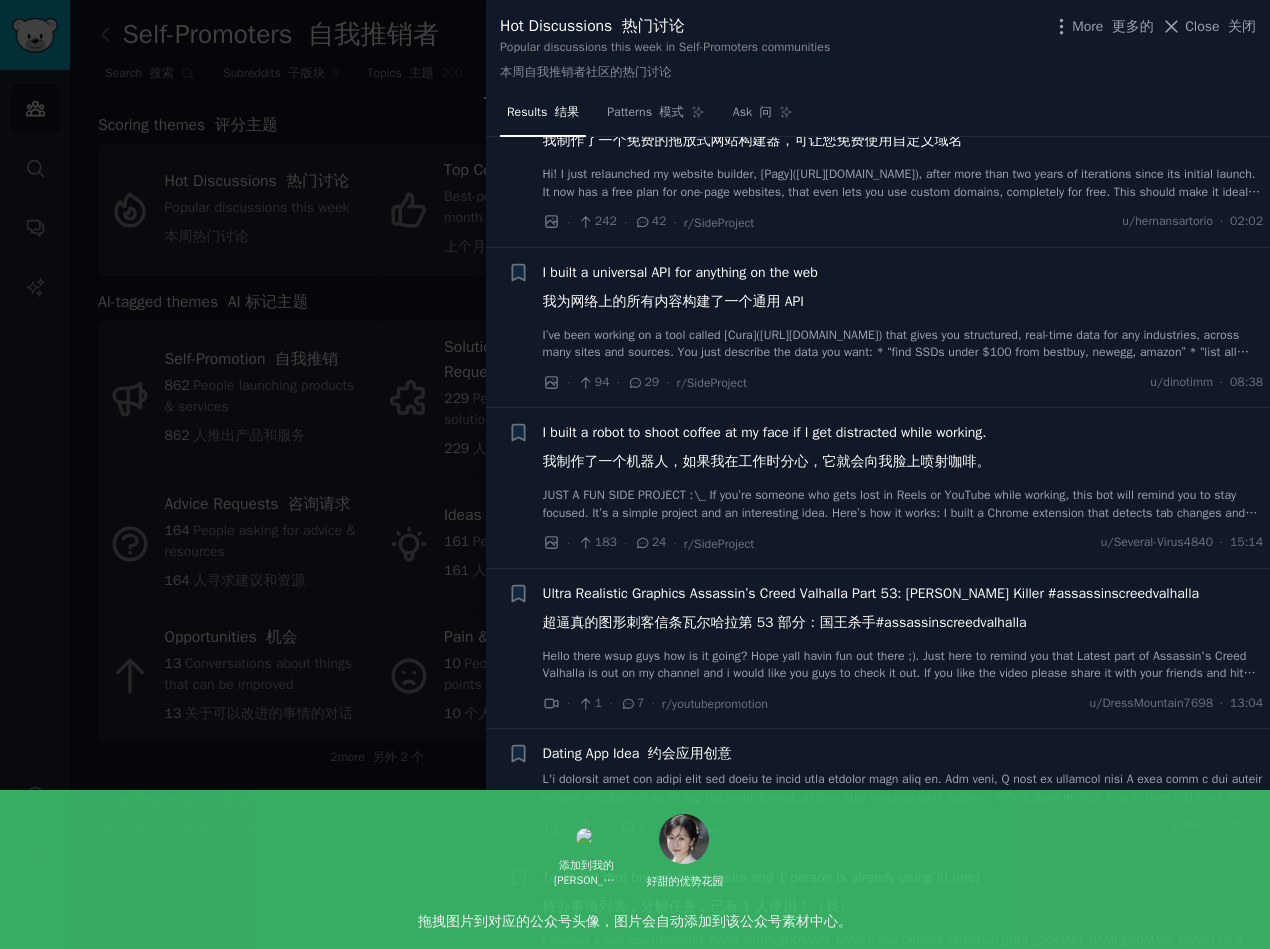 scroll, scrollTop: 246, scrollLeft: 0, axis: vertical 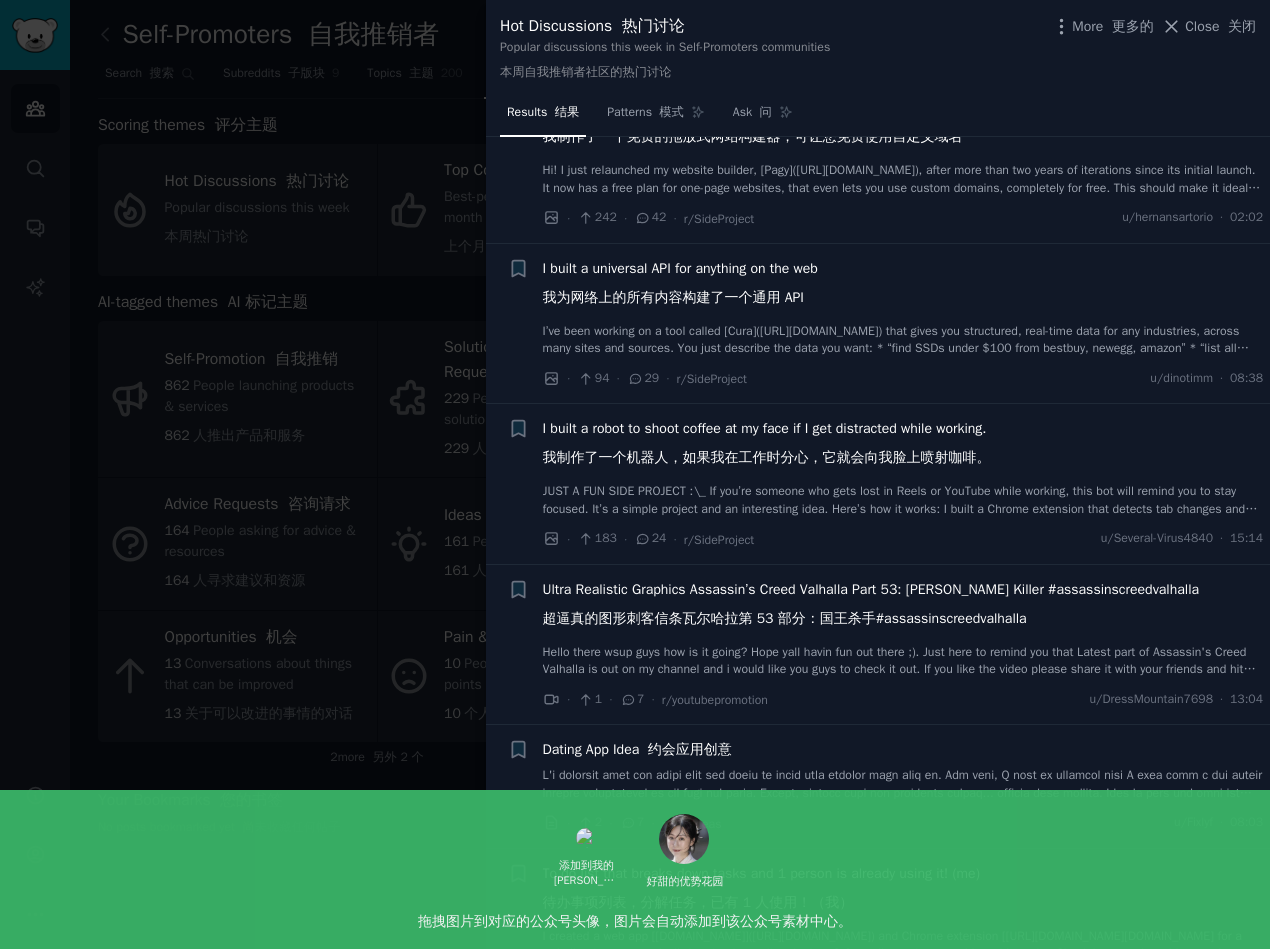 click on "我制作了一个机器人，如果我在工作时分心，它就会向我脸上喷射咖啡。" at bounding box center (767, 457) 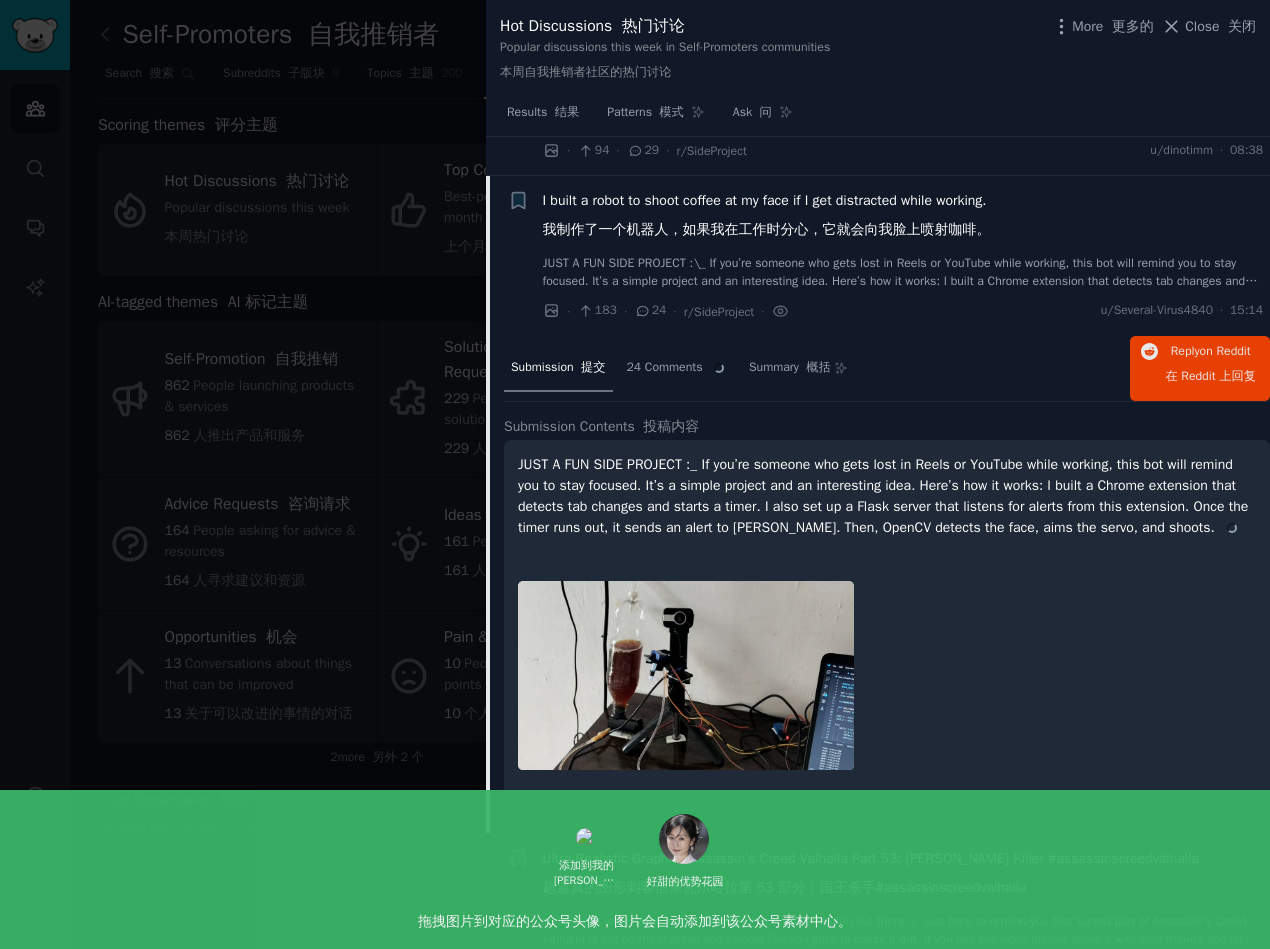 scroll, scrollTop: 513, scrollLeft: 0, axis: vertical 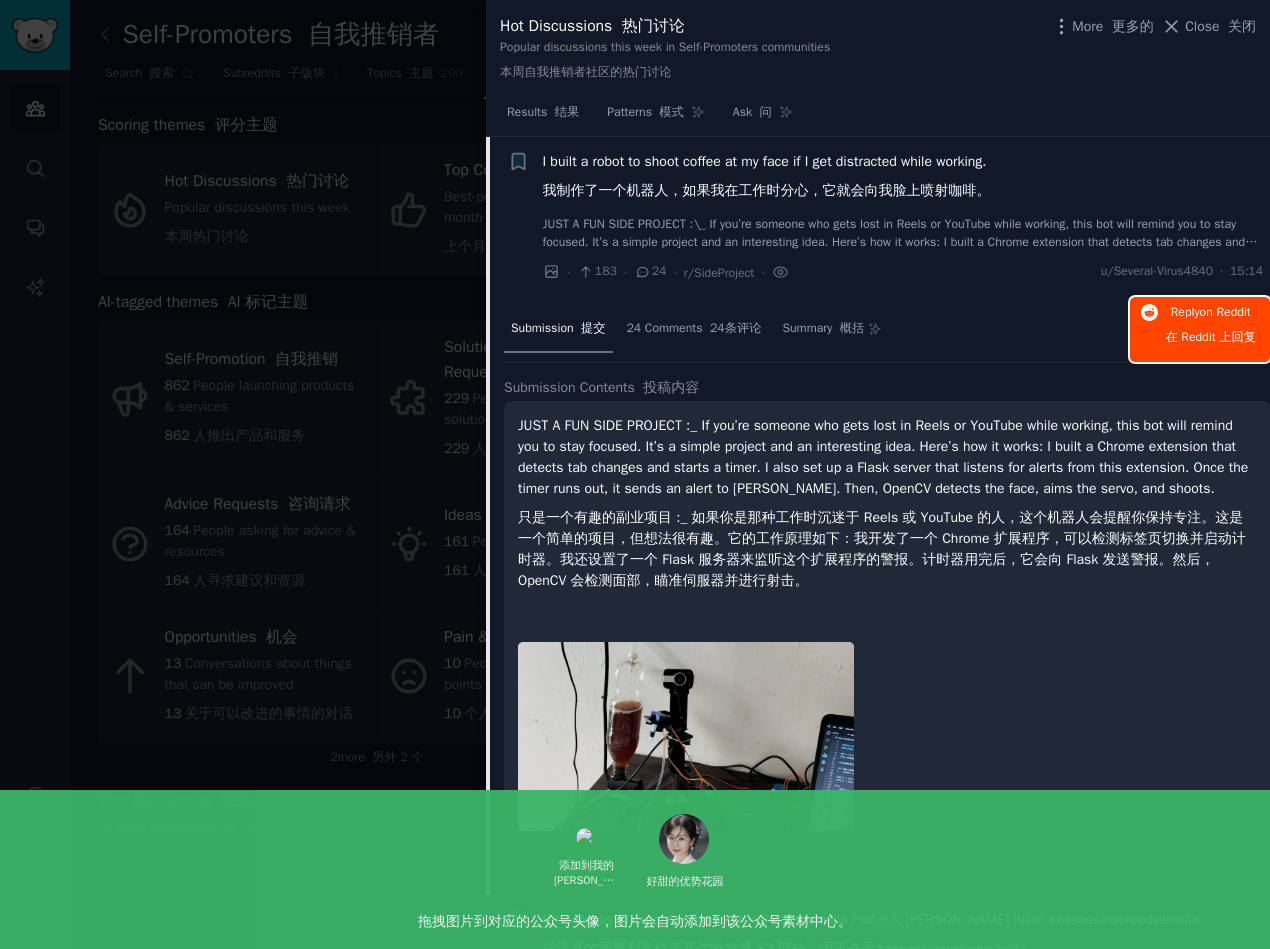 click on "在 Reddit 上" at bounding box center (1198, 337) 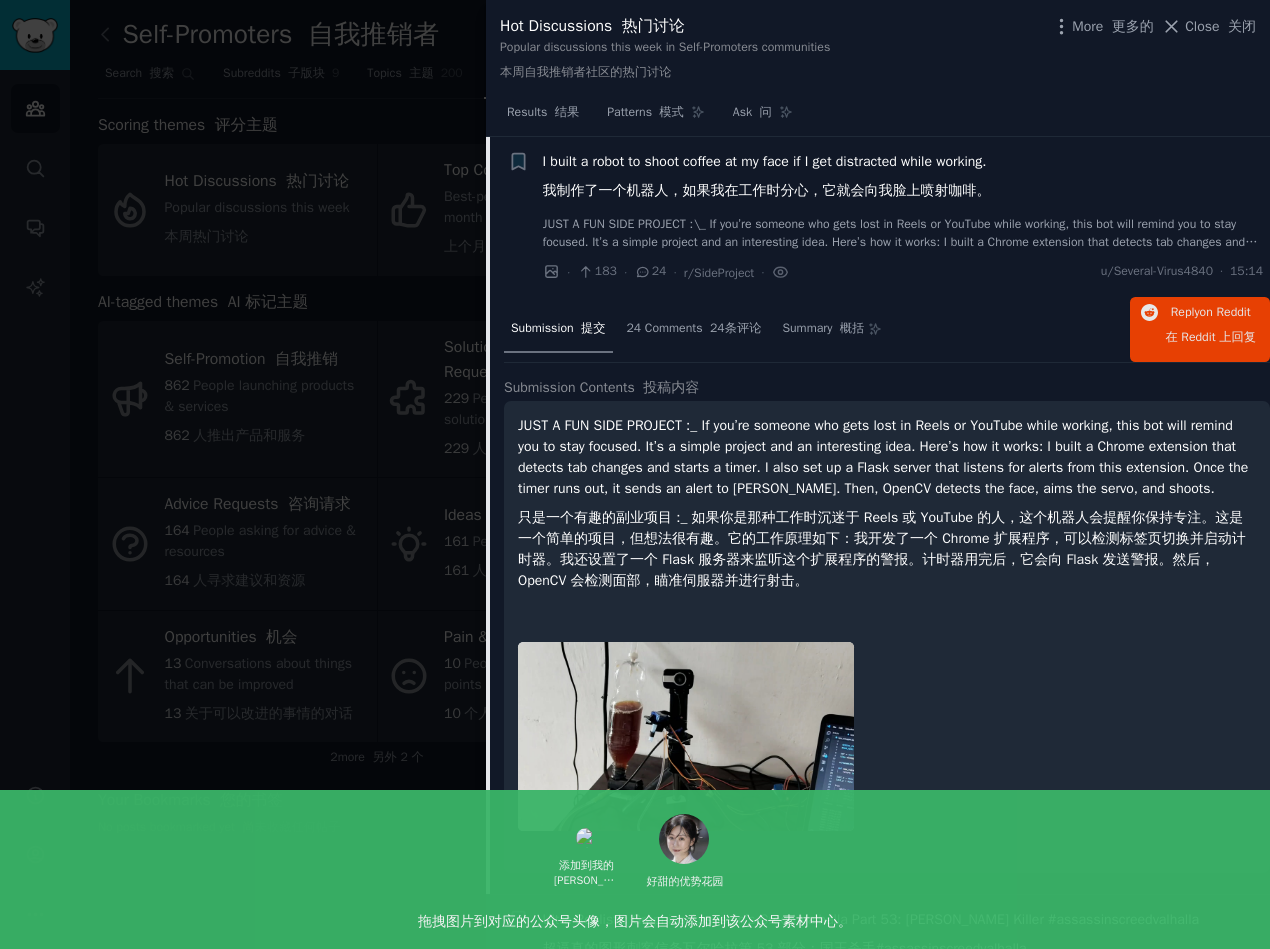 click at bounding box center [635, 474] 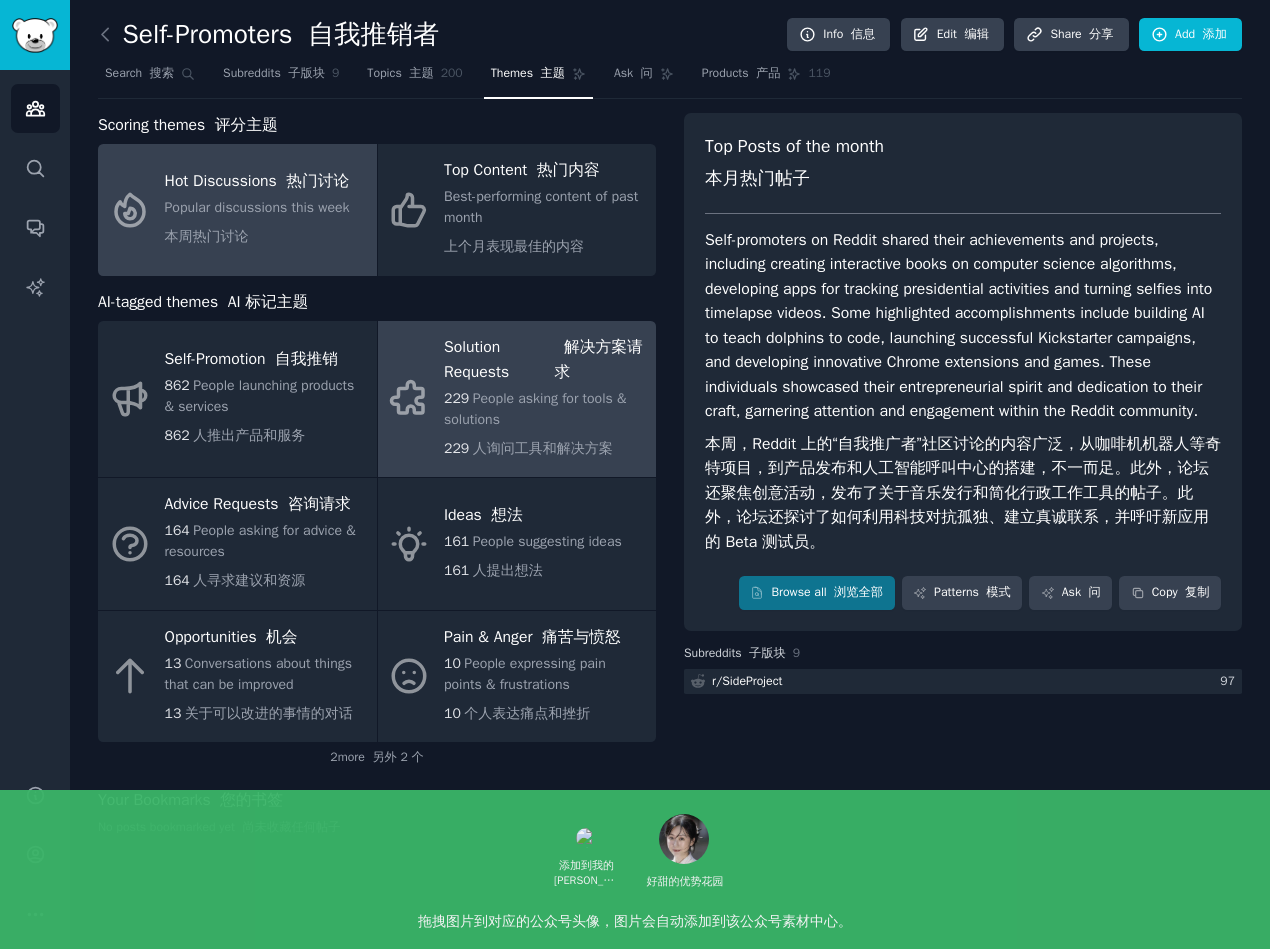 click on "People asking for tools & solutions" at bounding box center [535, 409] 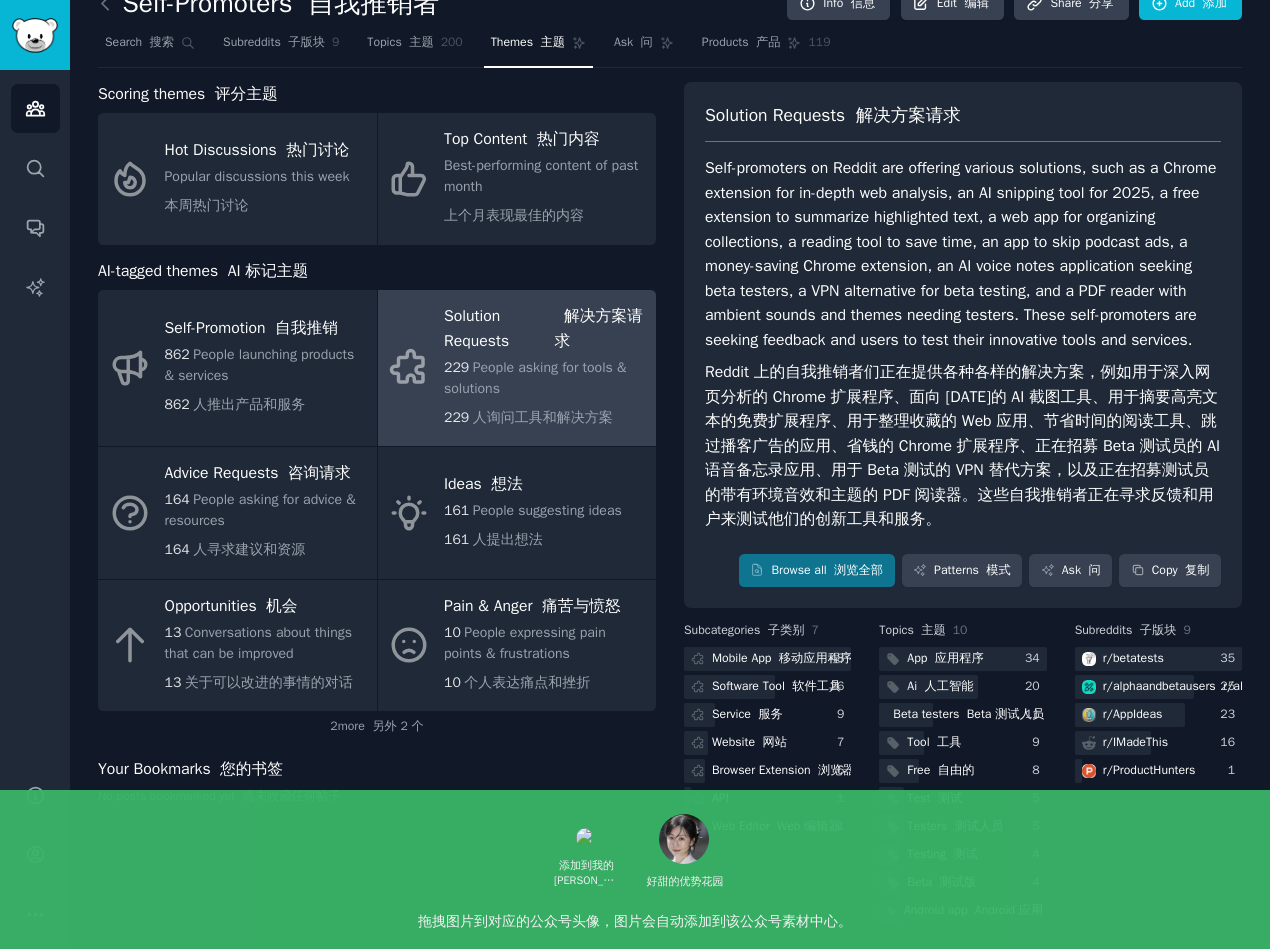 scroll, scrollTop: 61, scrollLeft: 0, axis: vertical 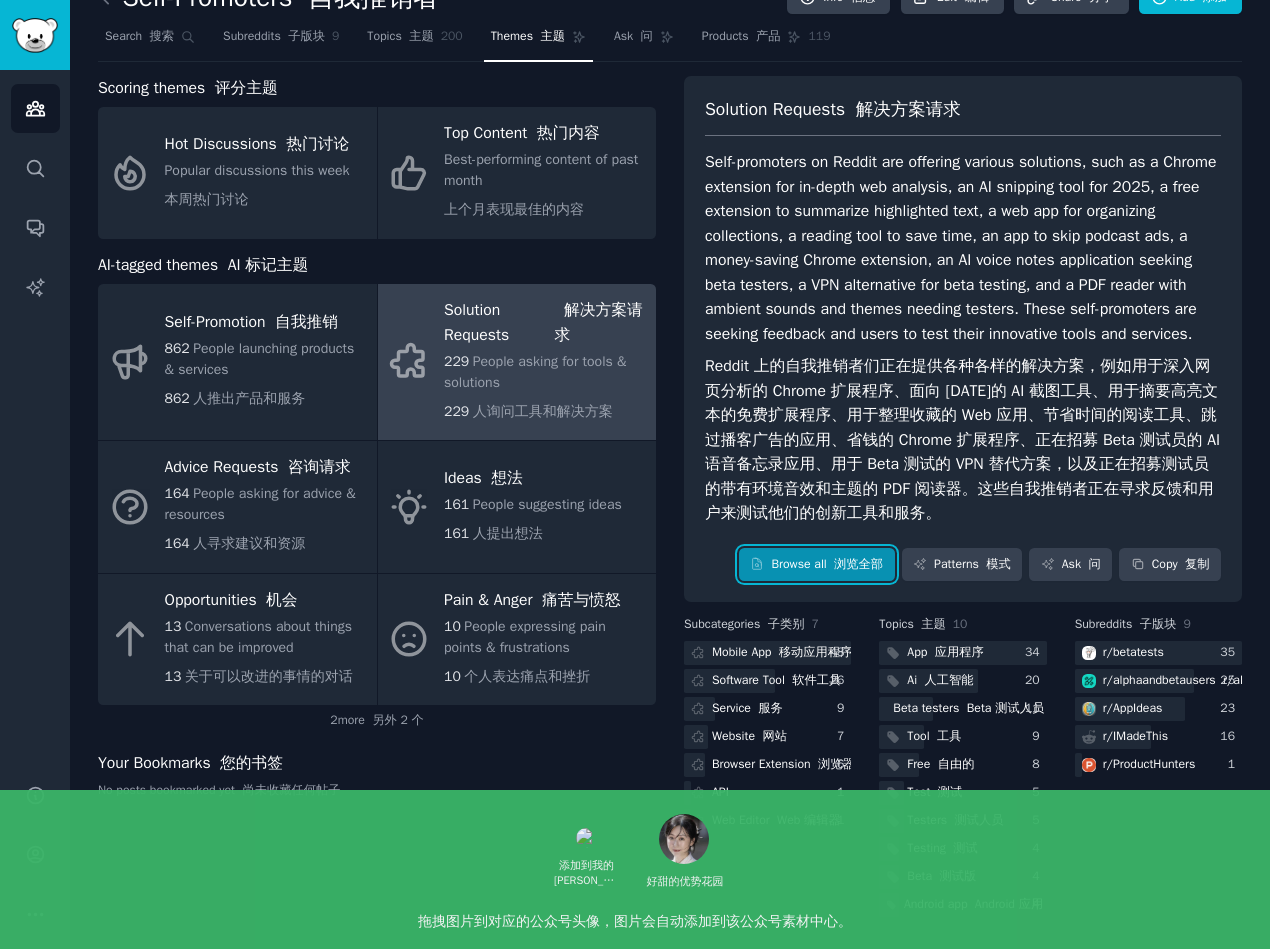 click on "Browse all    浏览全部" at bounding box center (817, 565) 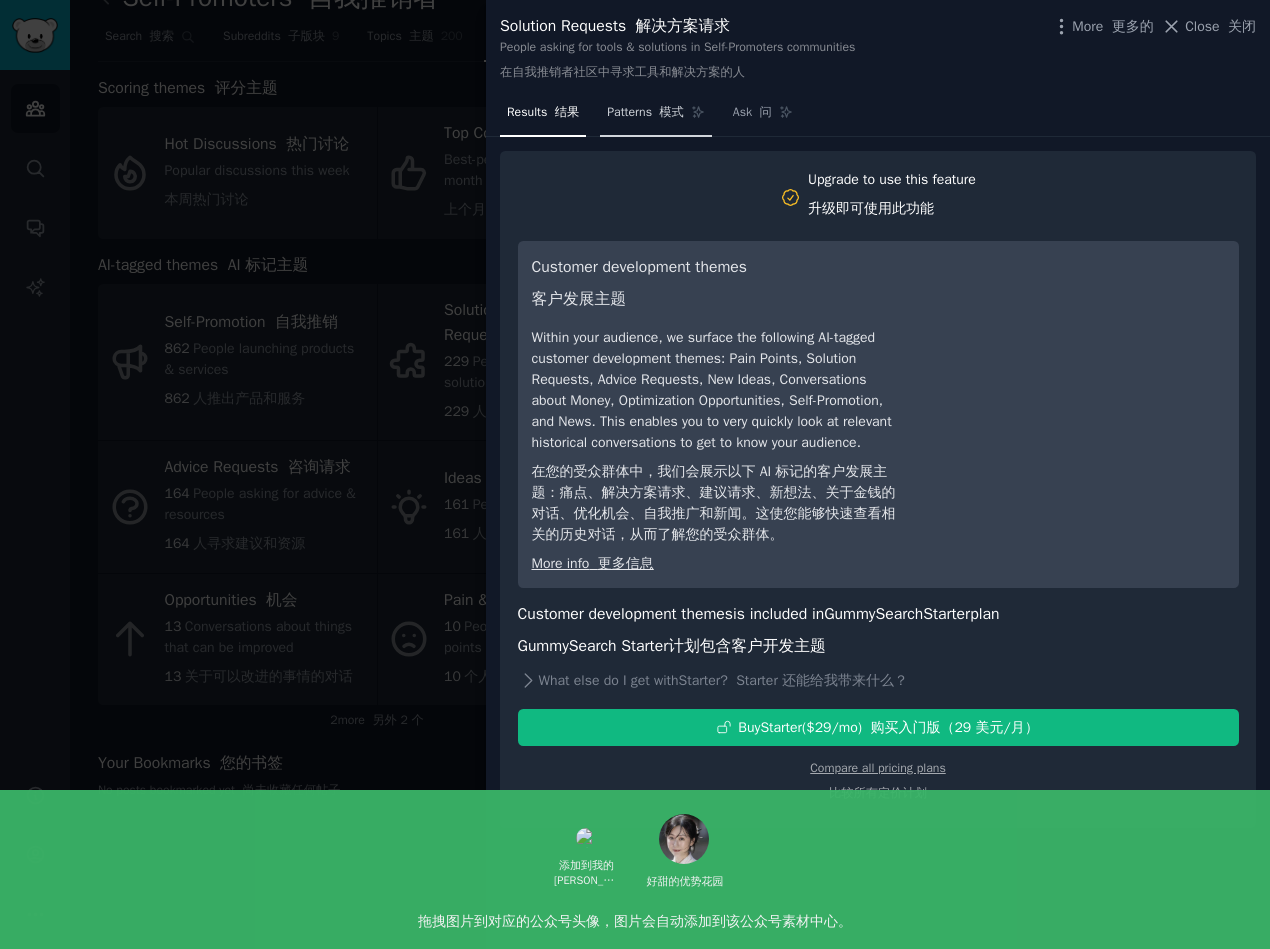 click on "Patterns    模式" at bounding box center (645, 113) 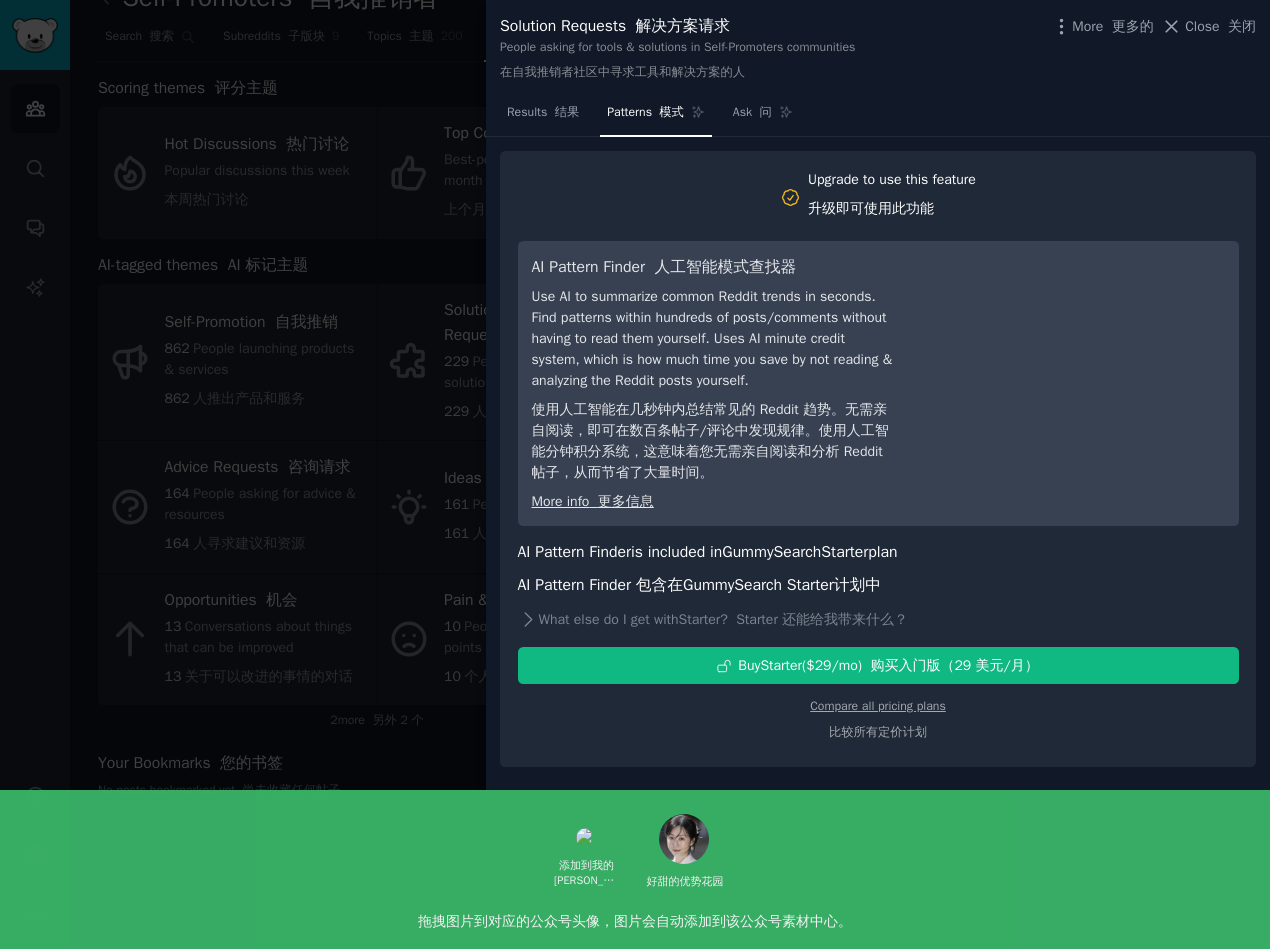 click at bounding box center [635, 474] 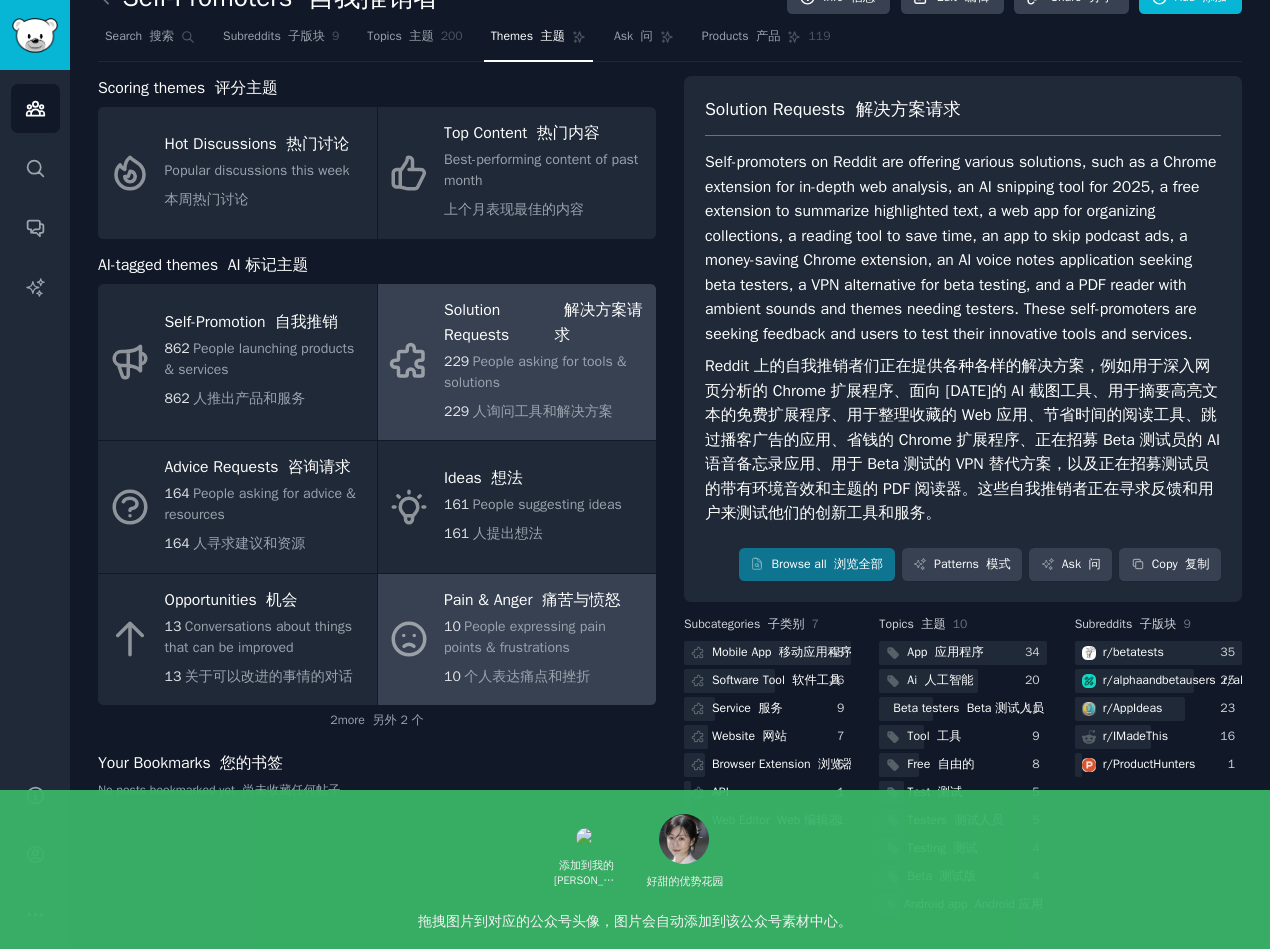 click on "People expressing pain points & frustrations" at bounding box center (525, 637) 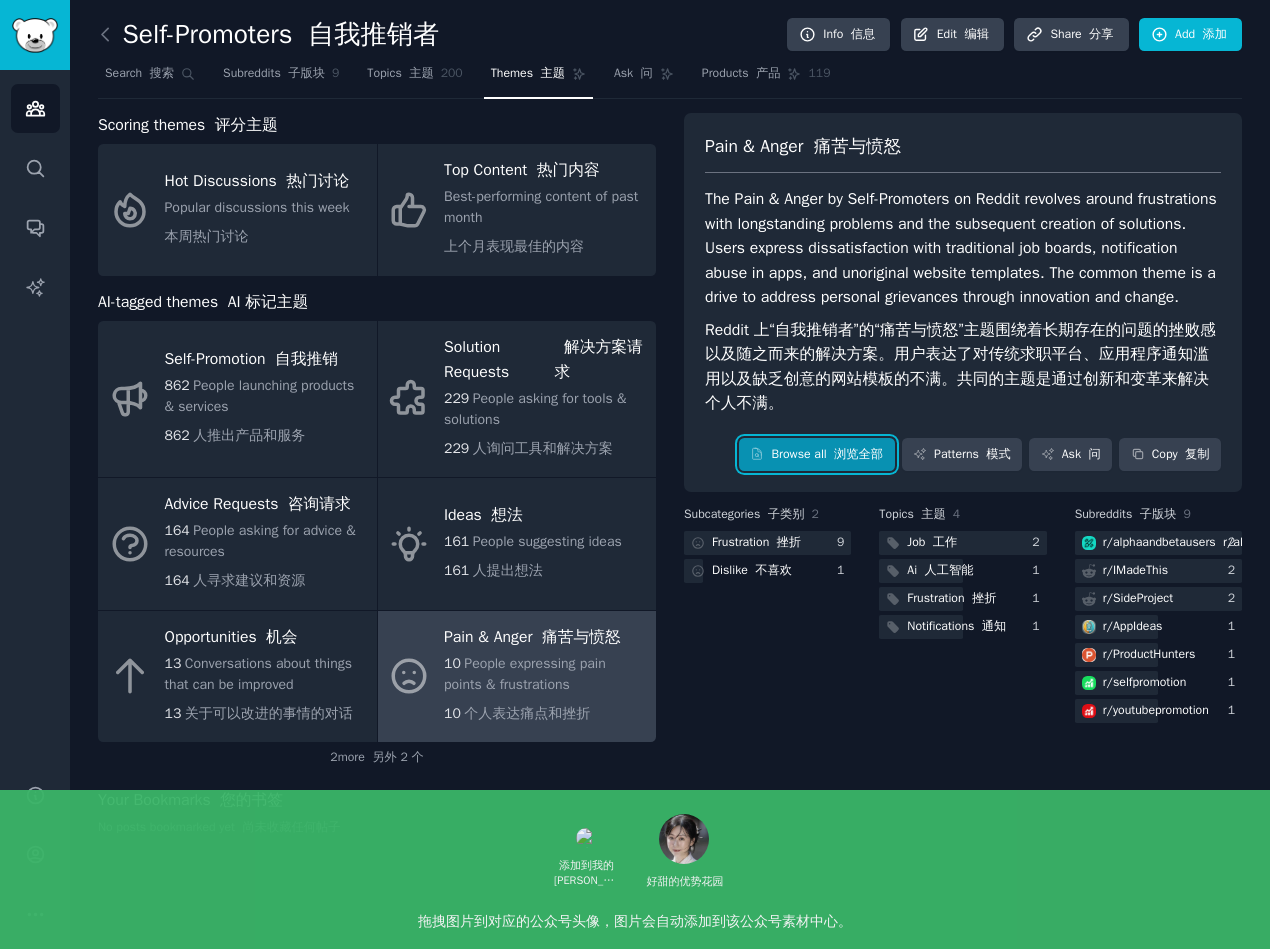 click on "Browse all    浏览全部" at bounding box center (817, 455) 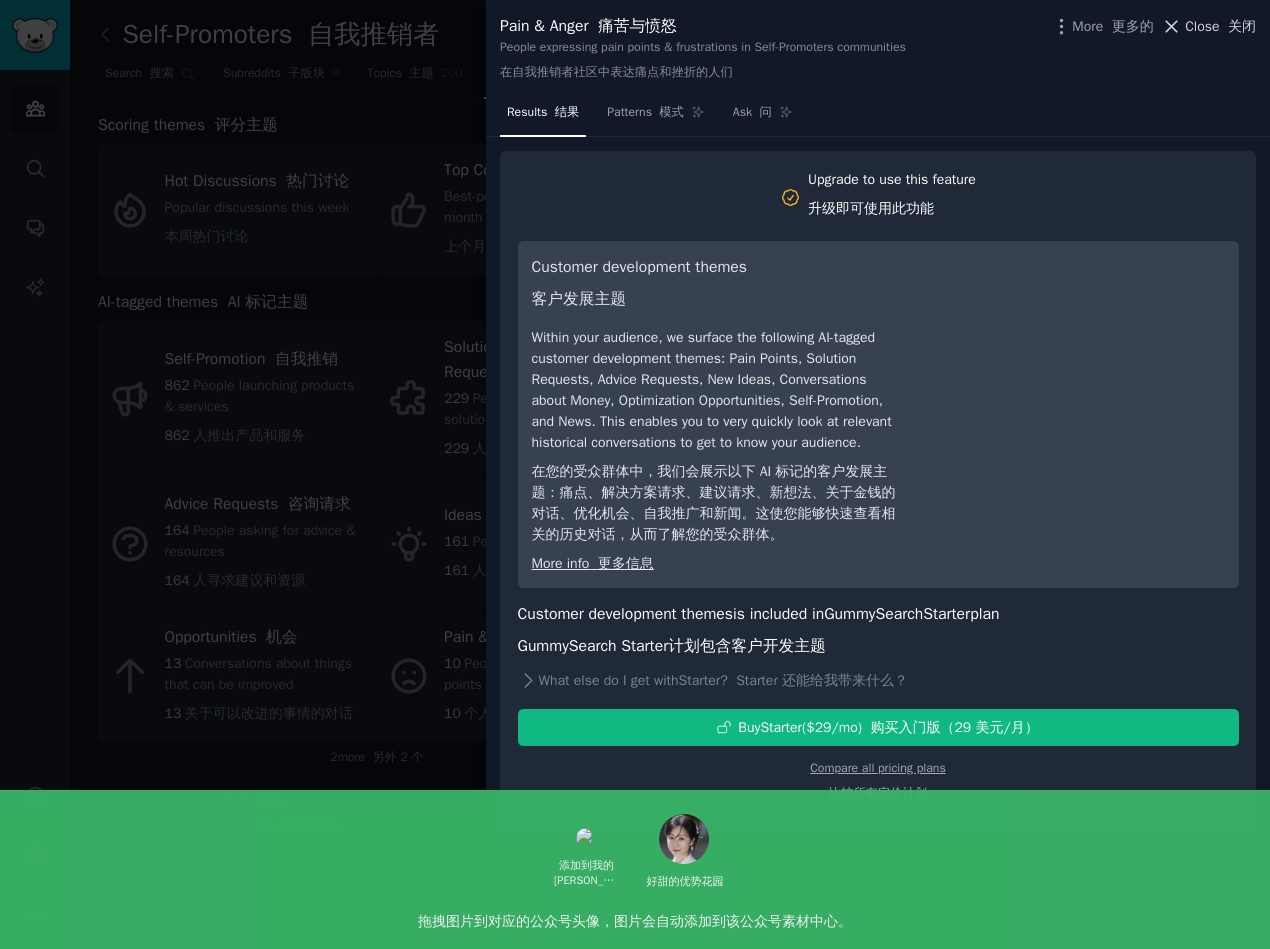 click on "Close    关闭" at bounding box center [1220, 26] 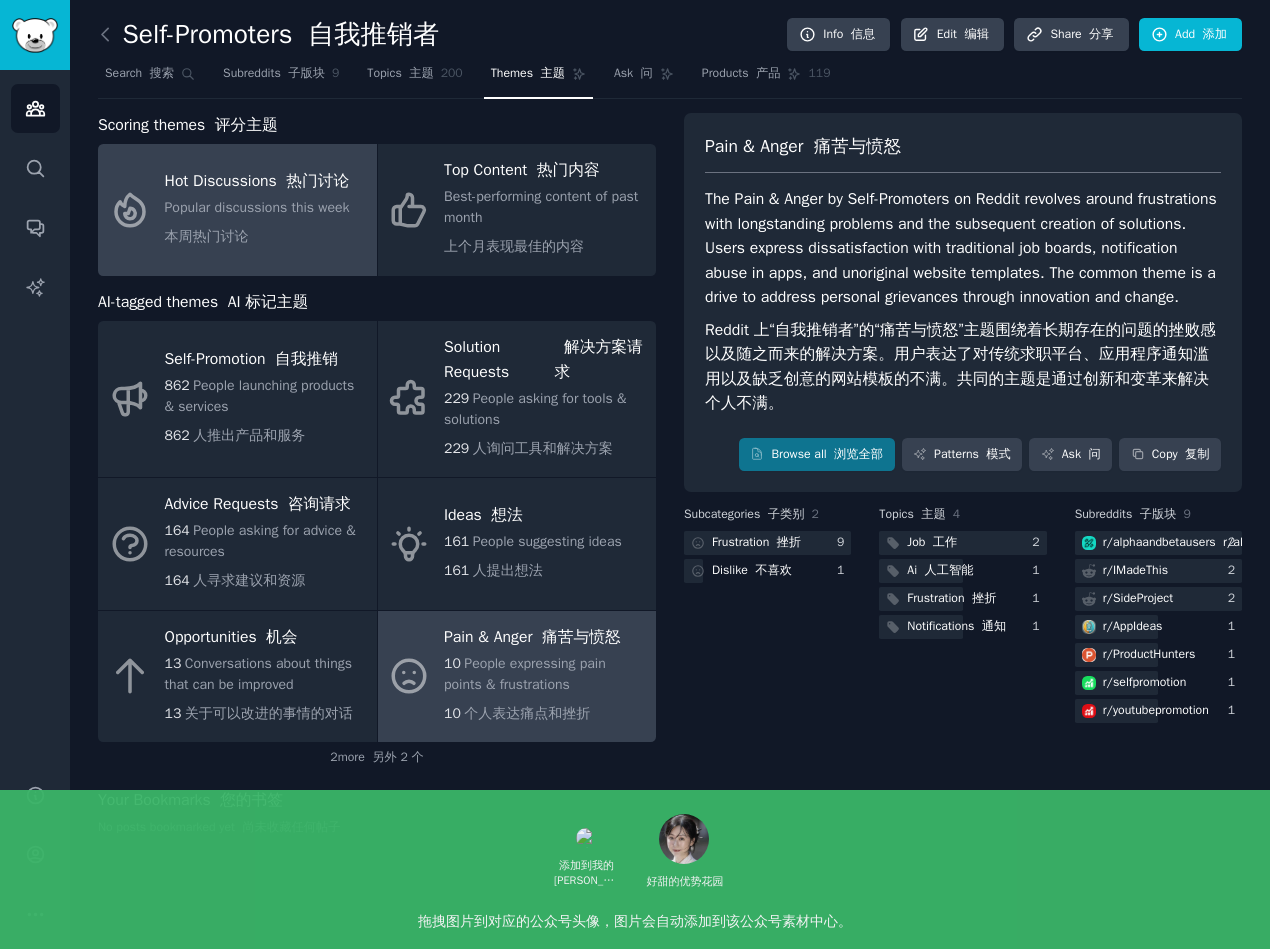 click on "Popular discussions this week 本周热门讨论" 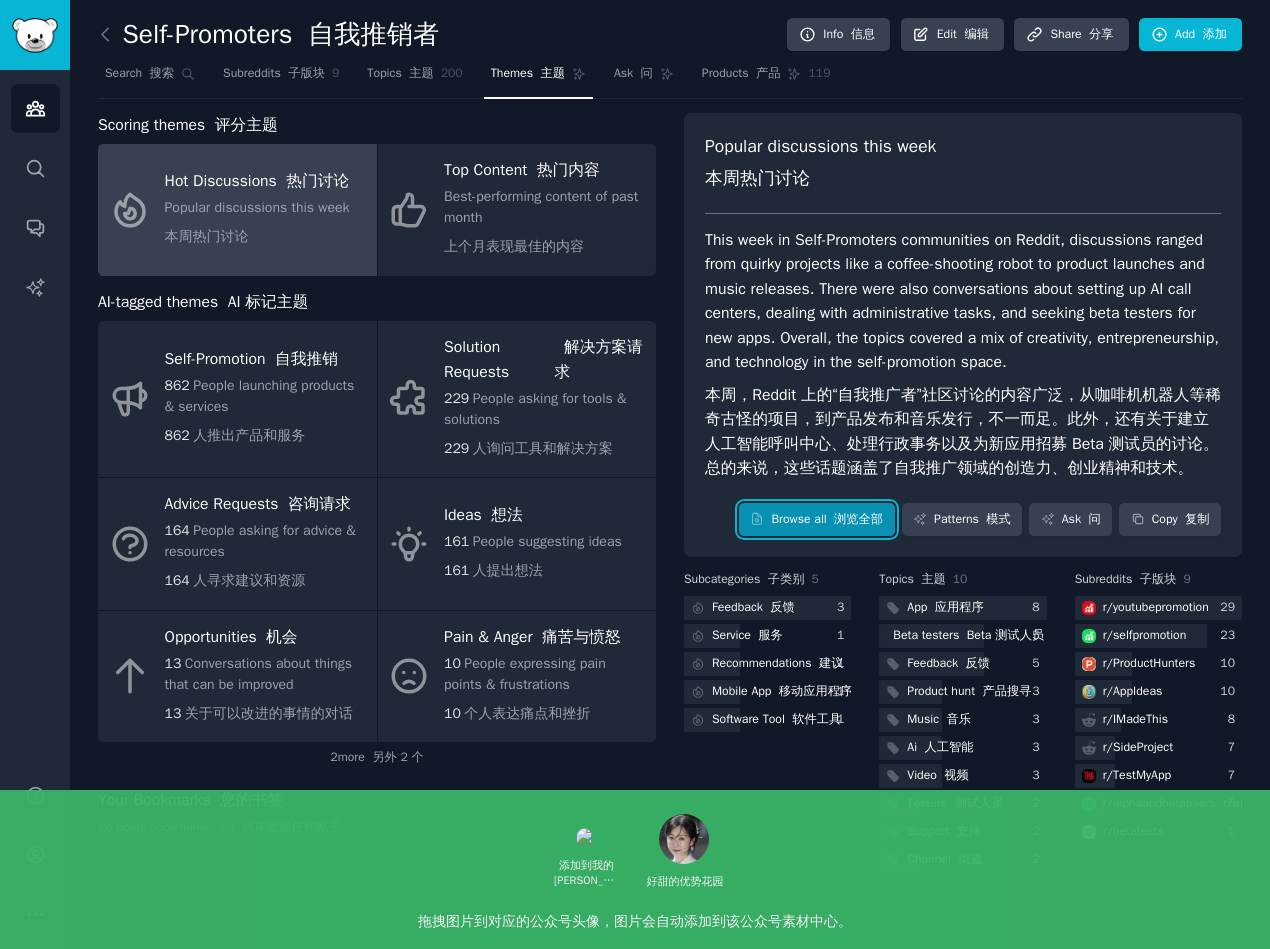 click on "Browse all    浏览全部" at bounding box center (817, 520) 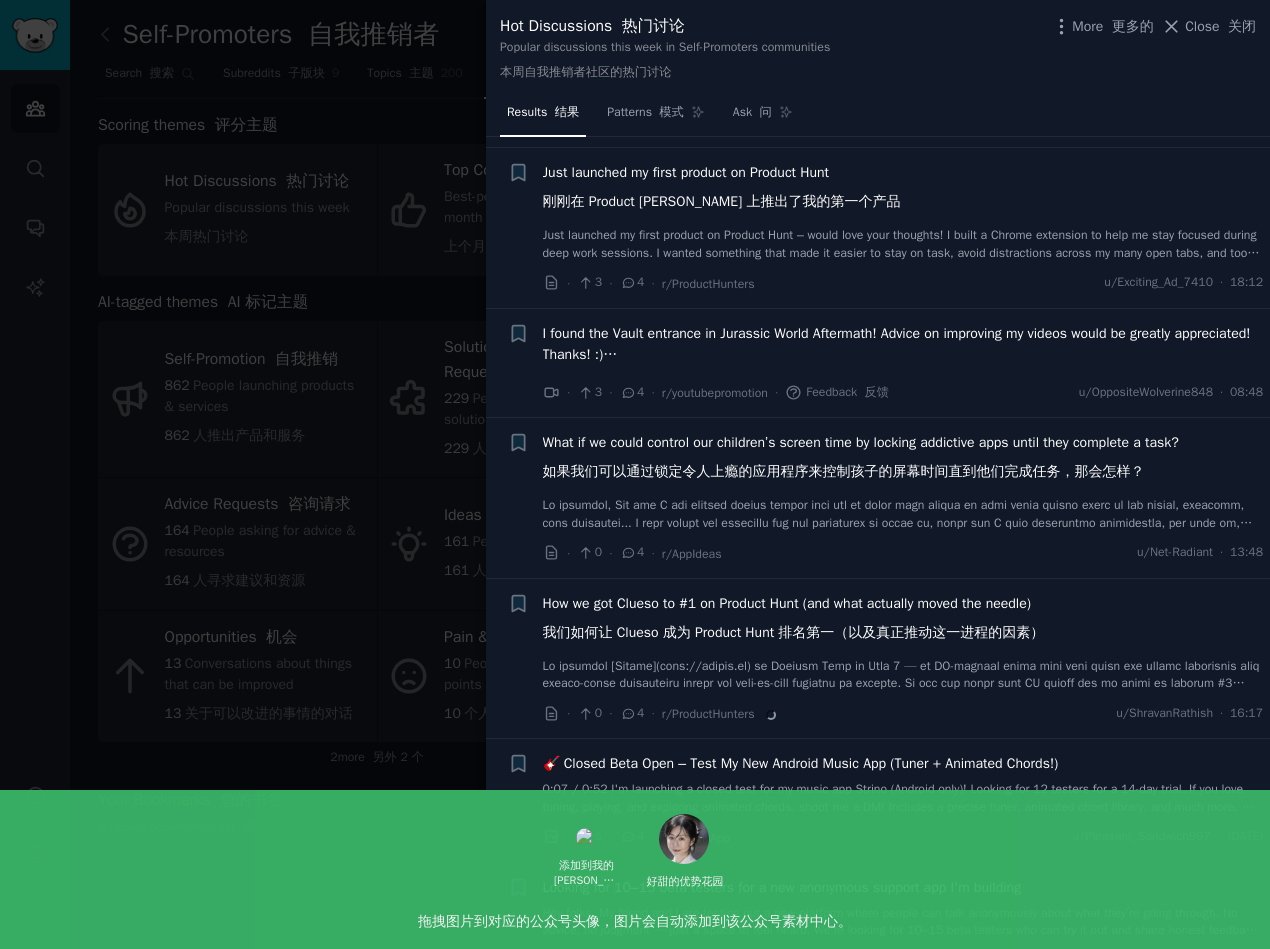 scroll, scrollTop: 1779, scrollLeft: 0, axis: vertical 